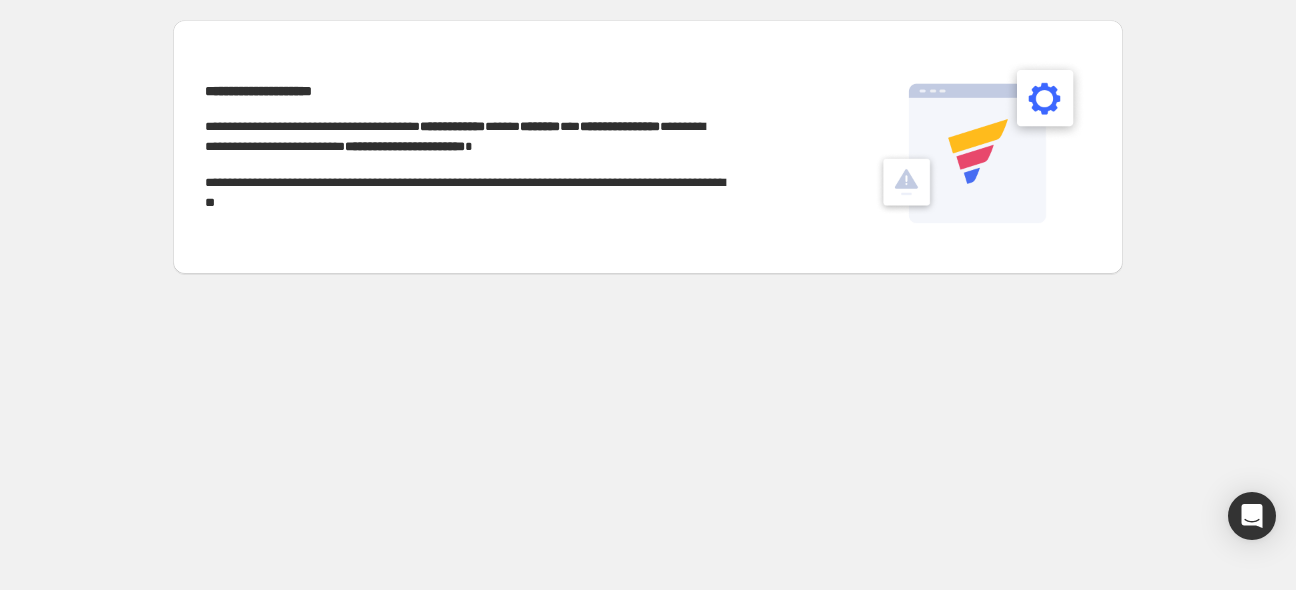 scroll, scrollTop: 0, scrollLeft: 0, axis: both 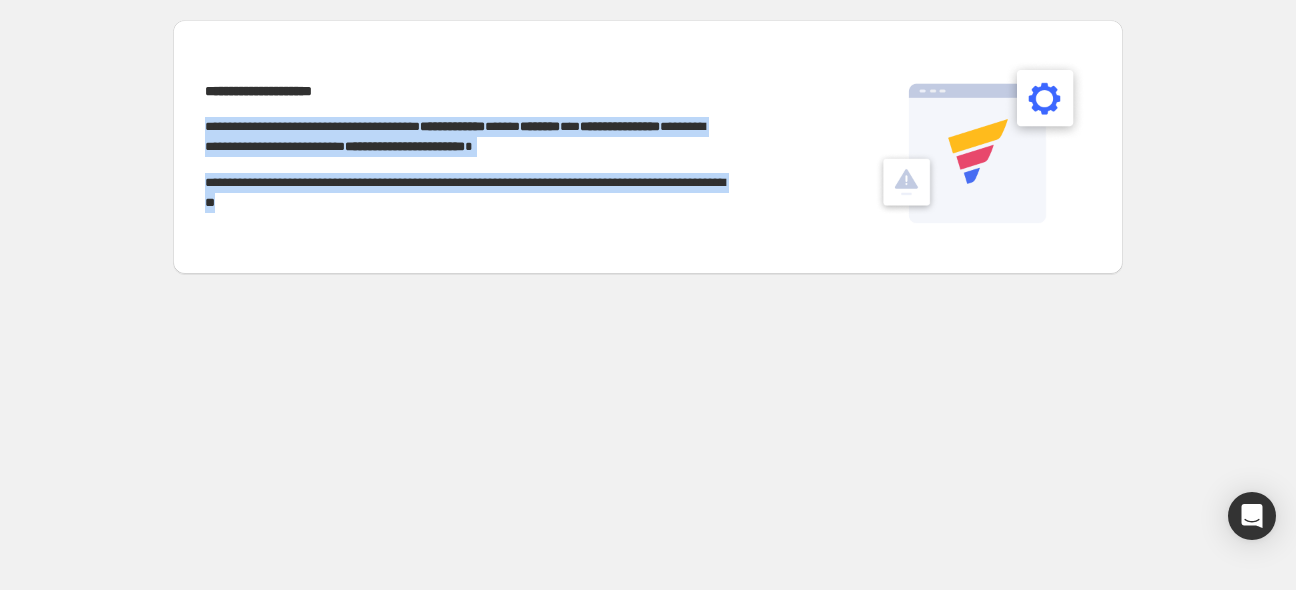 drag, startPoint x: 190, startPoint y: 124, endPoint x: 488, endPoint y: 213, distance: 311.00644 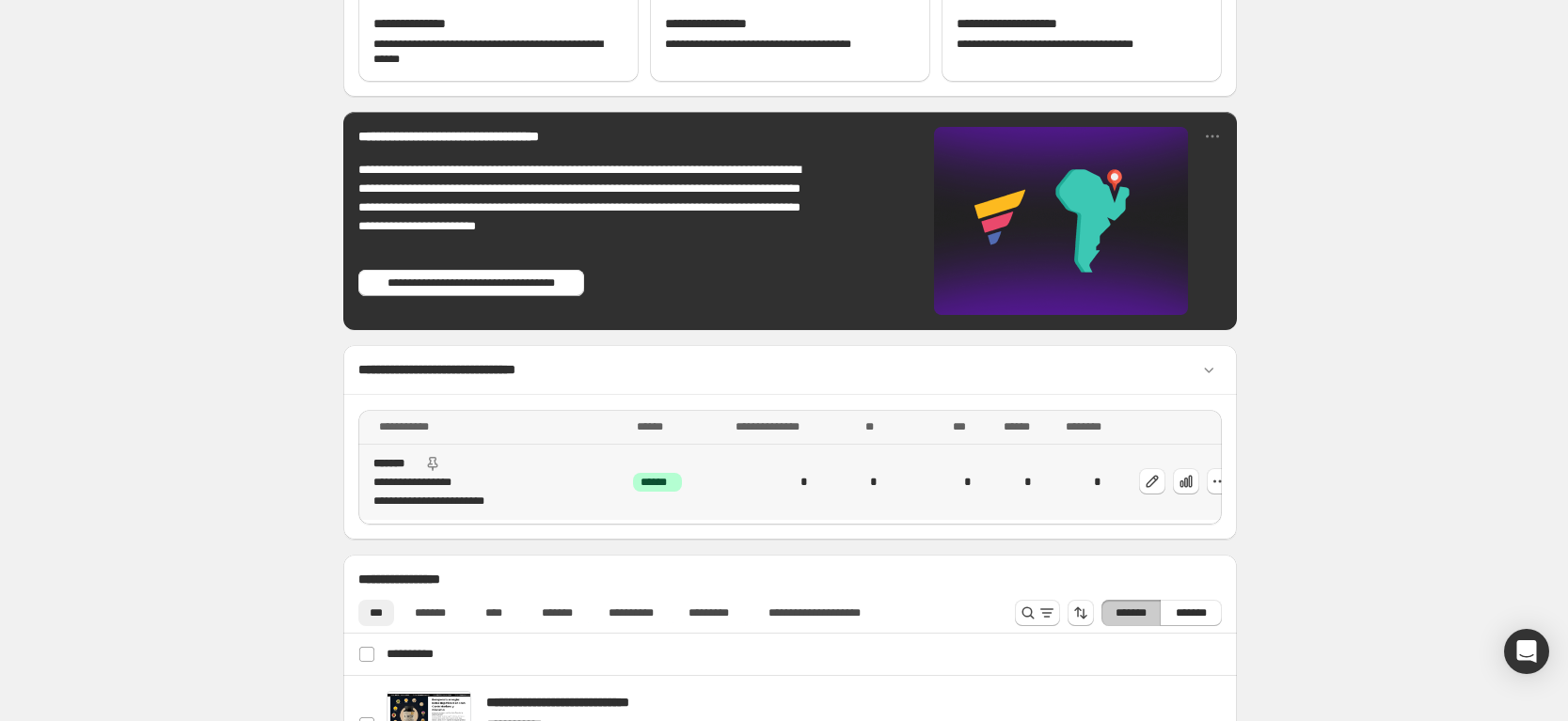 scroll, scrollTop: 705, scrollLeft: 0, axis: vertical 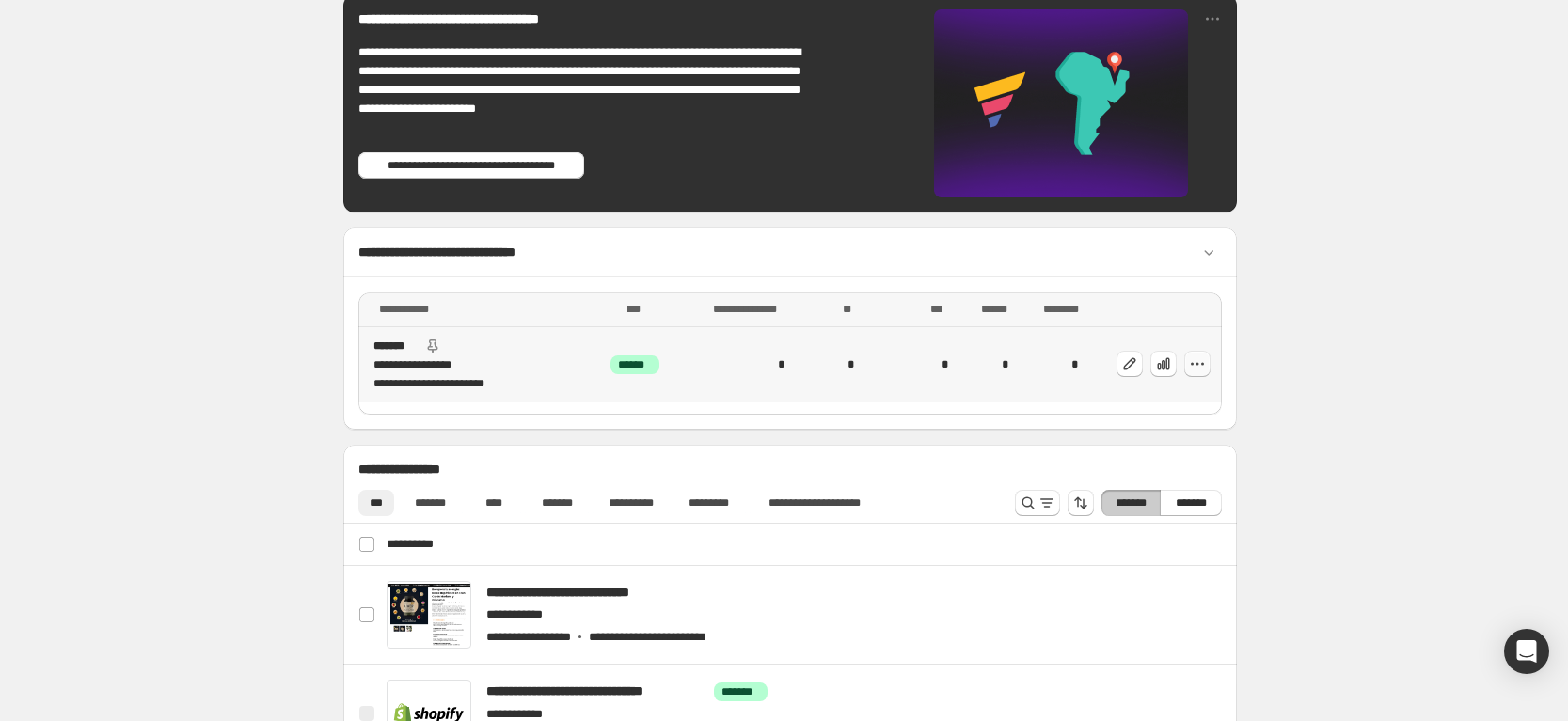click 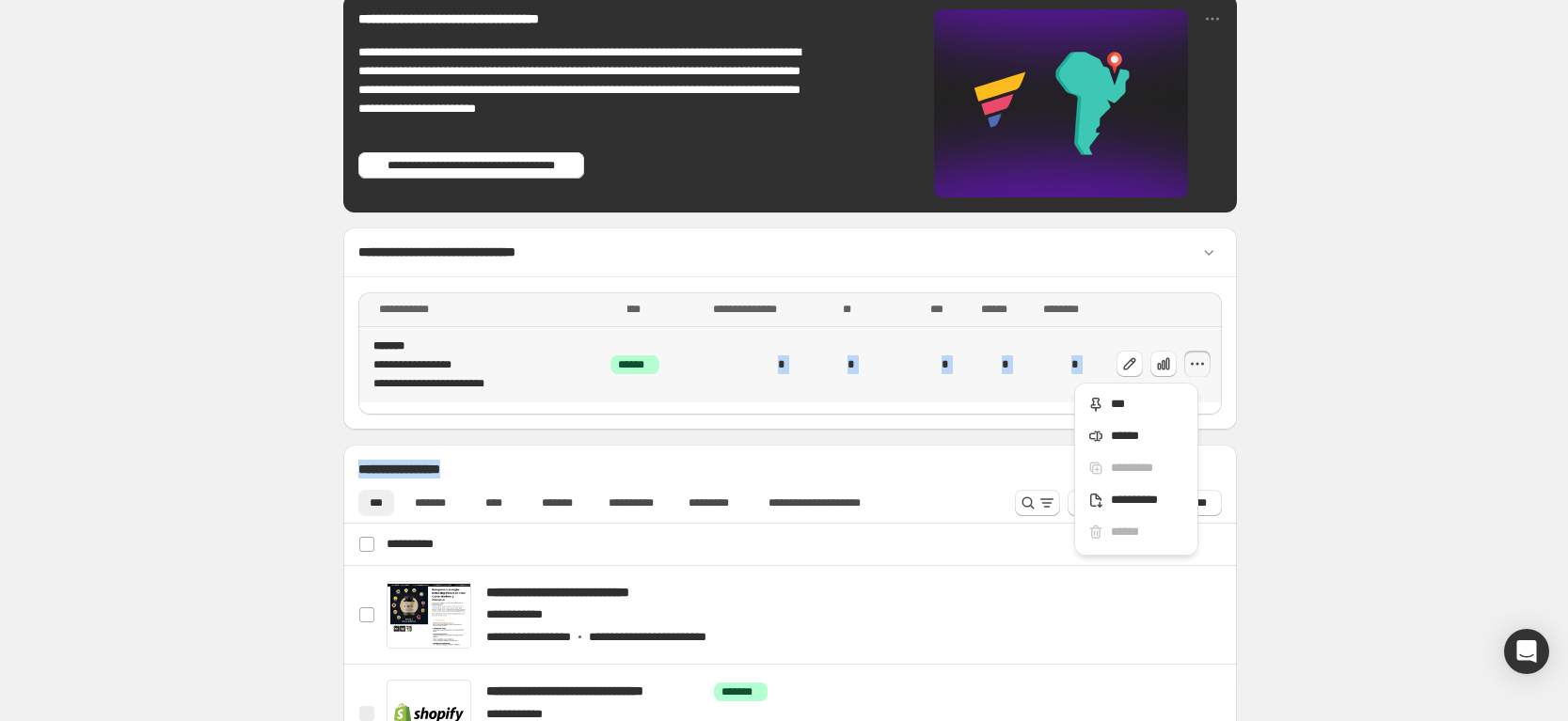 drag, startPoint x: 675, startPoint y: 374, endPoint x: 697, endPoint y: 472, distance: 100.43904 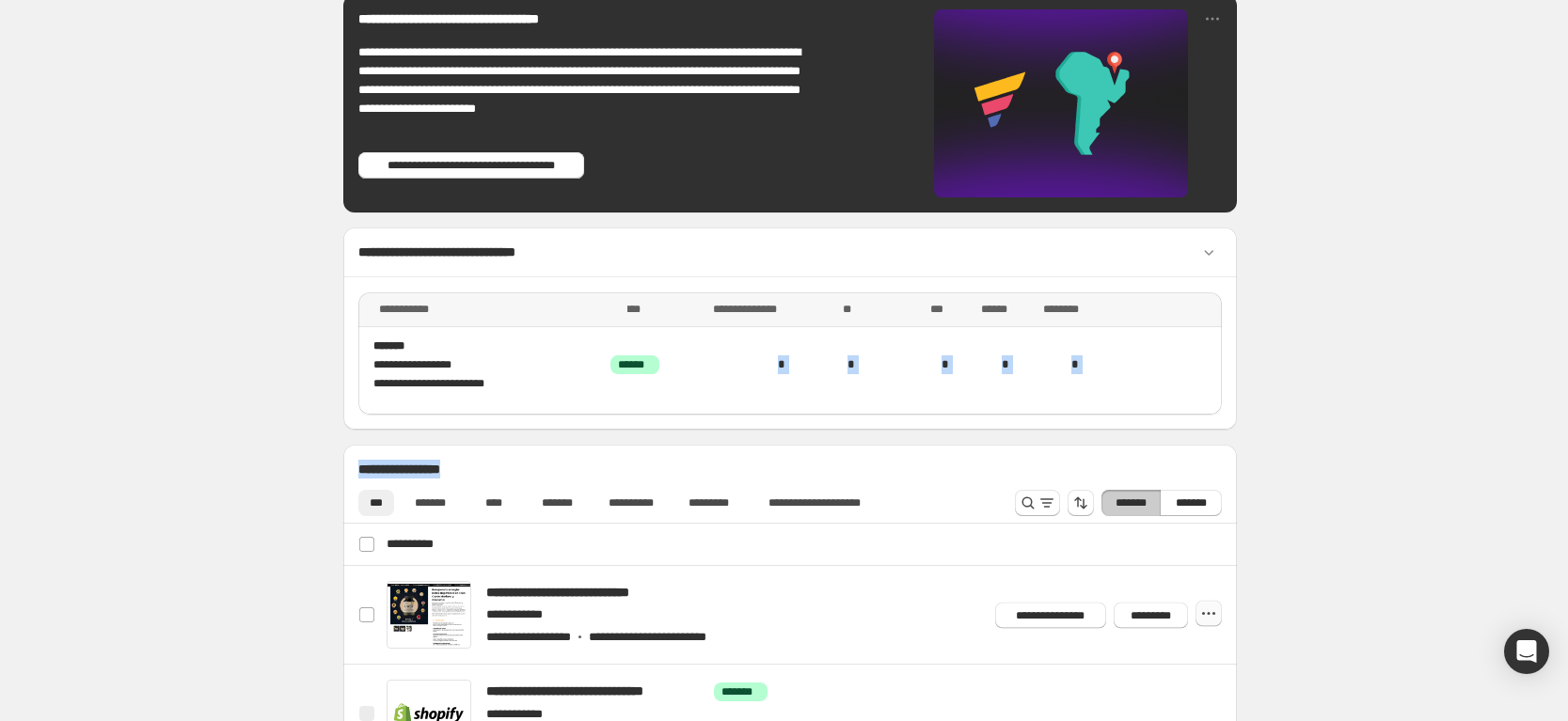 click 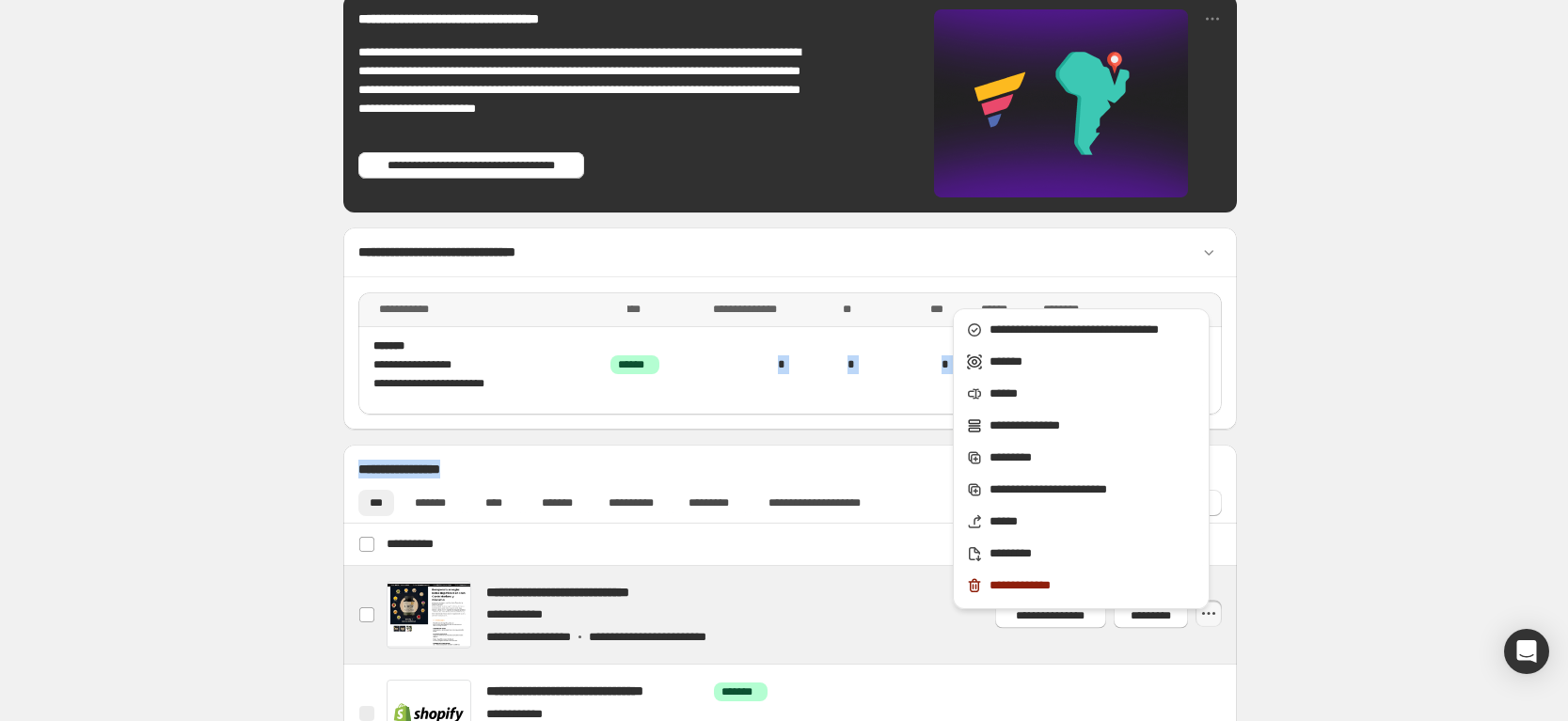 click at bounding box center (813, 615) 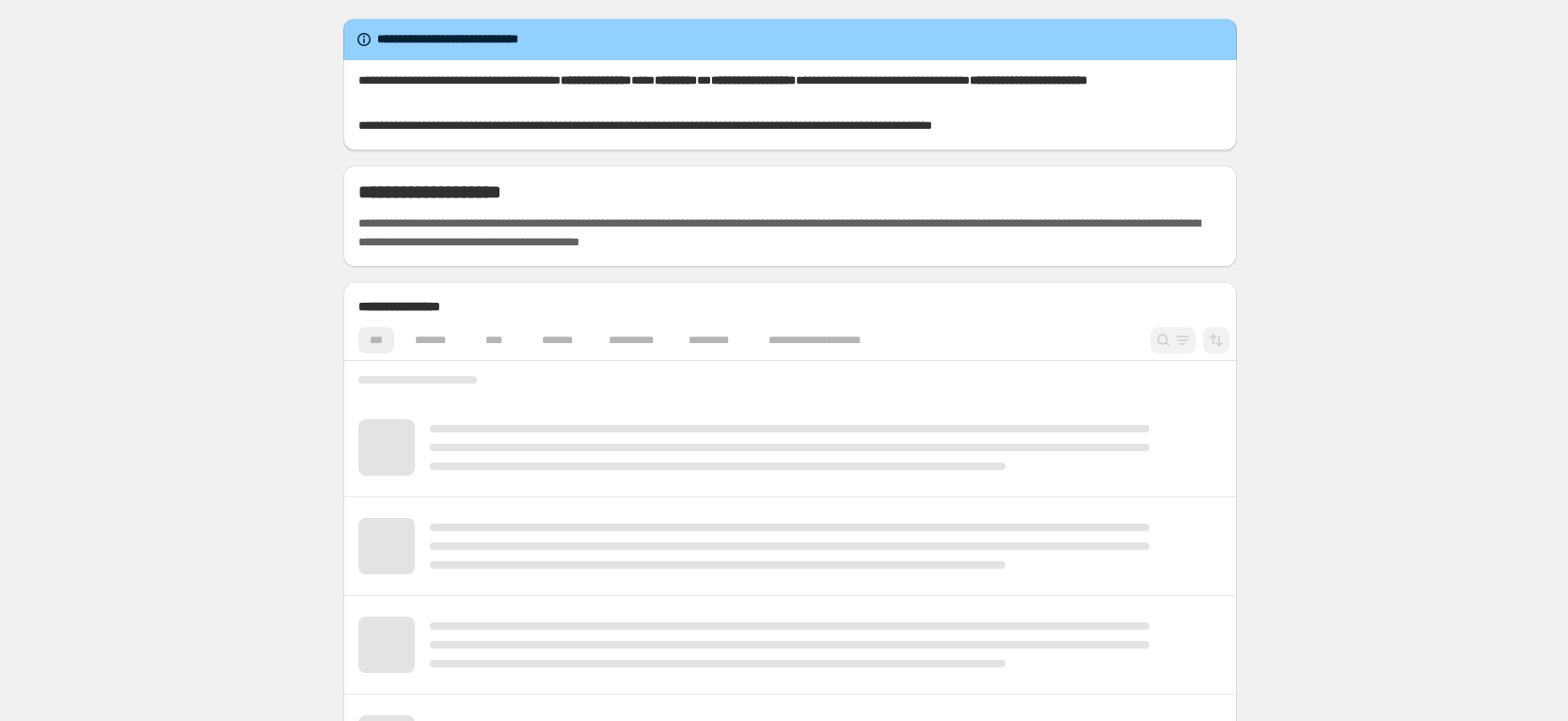 scroll, scrollTop: 0, scrollLeft: 0, axis: both 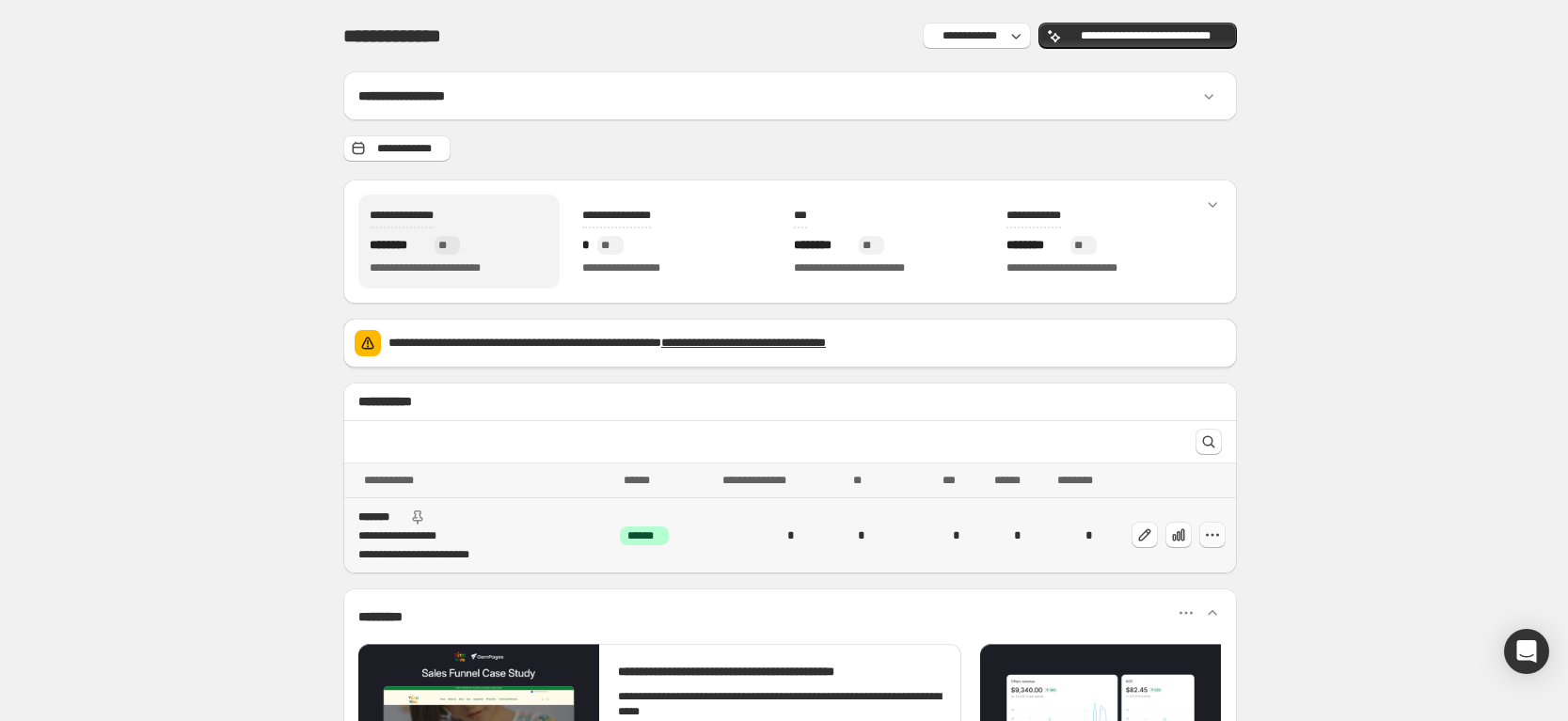 click 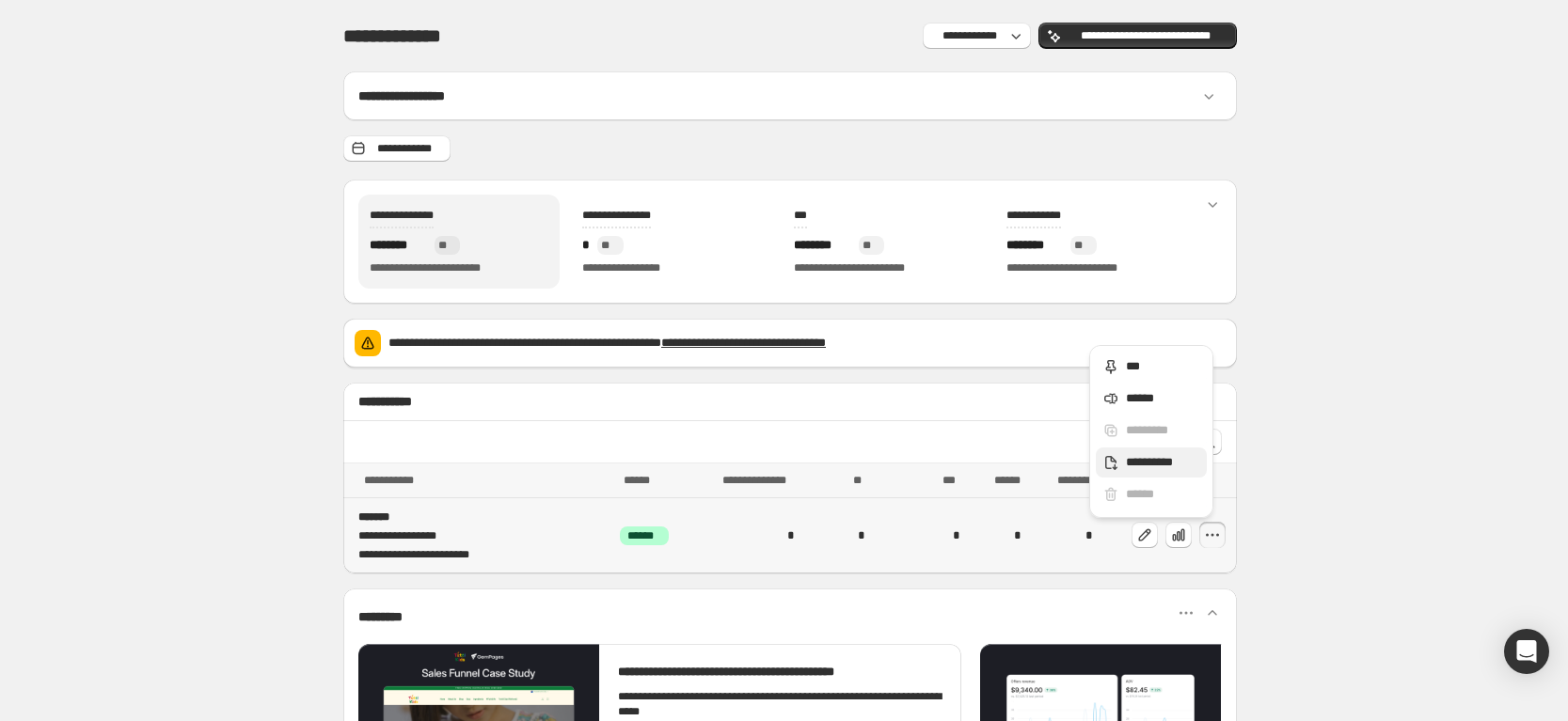 click on "**********" at bounding box center [1164, 462] 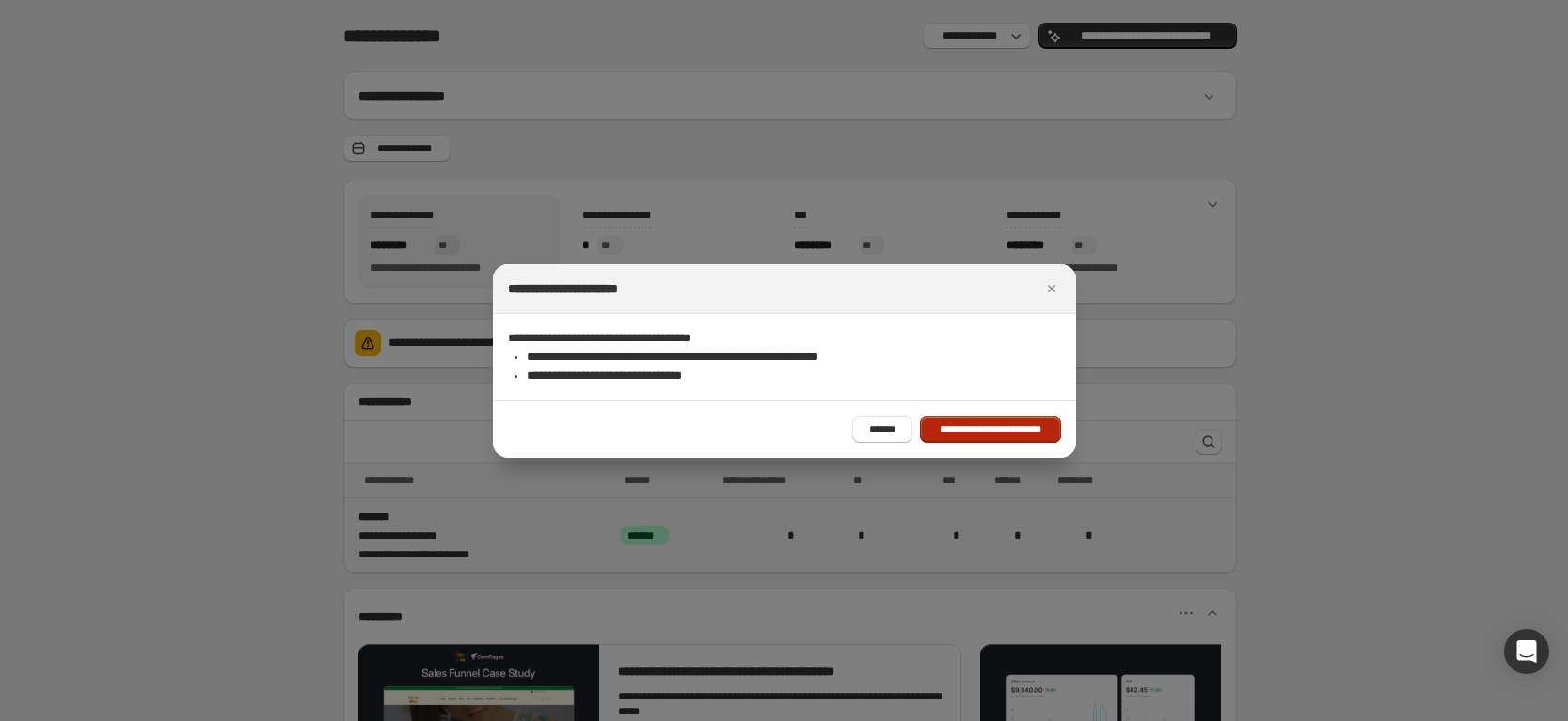 click on "**********" at bounding box center (990, 430) 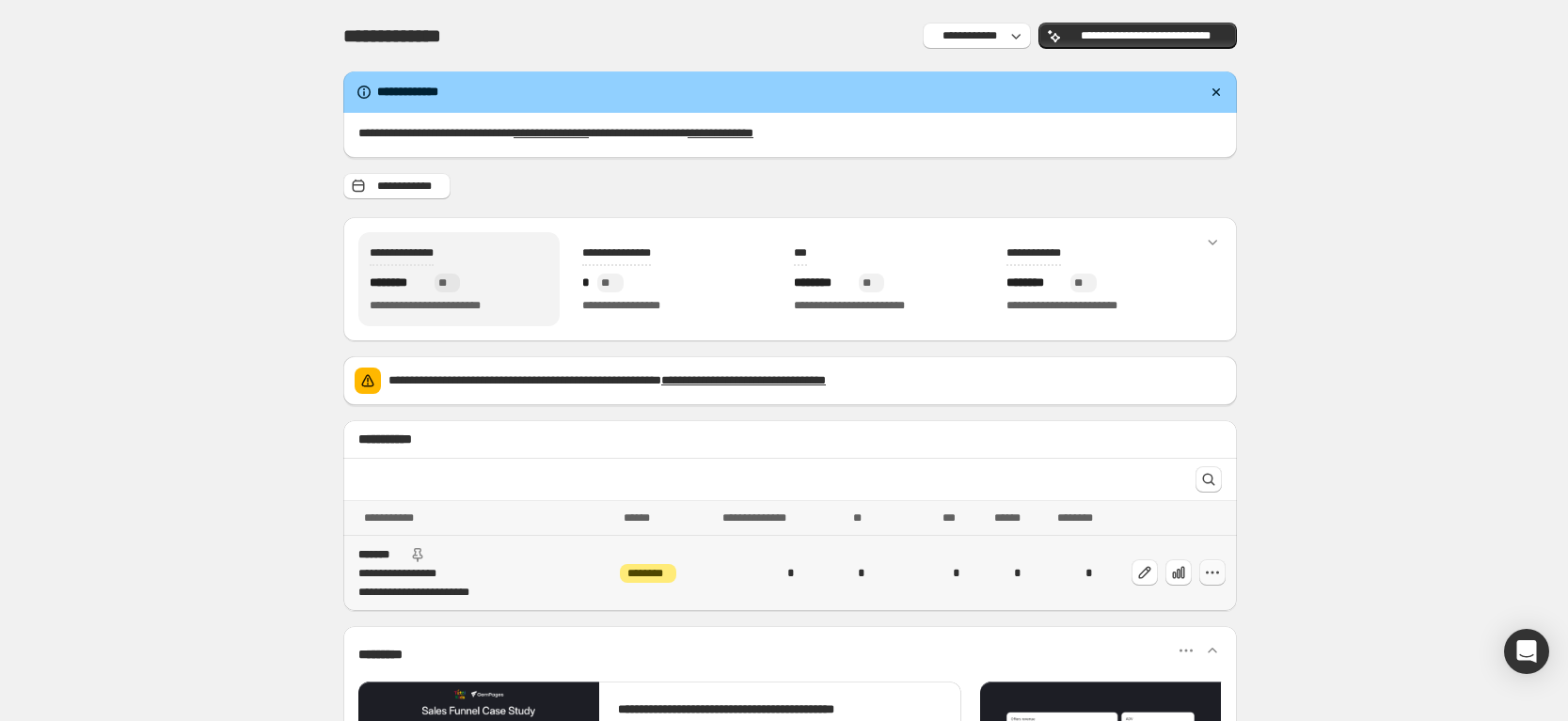 click 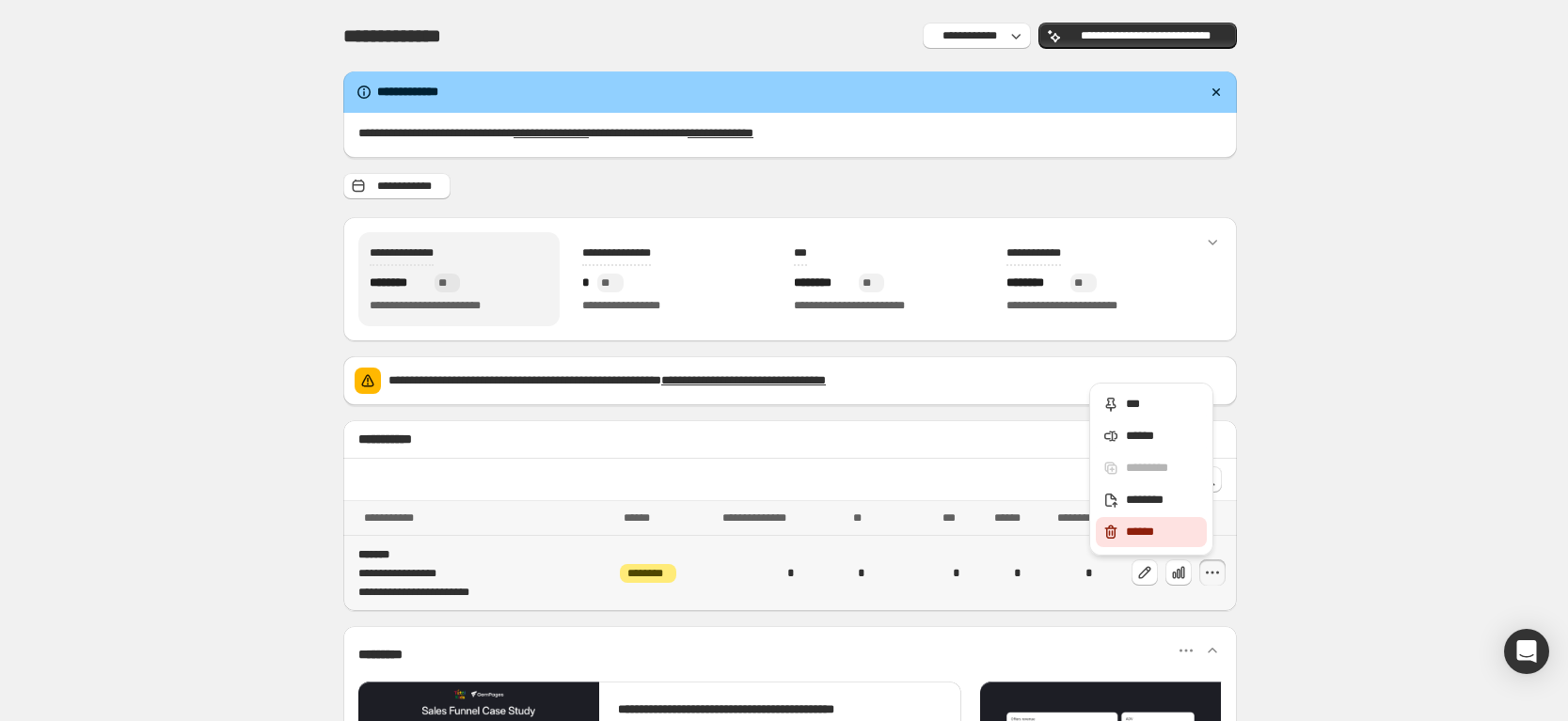 click on "******" at bounding box center (1164, 532) 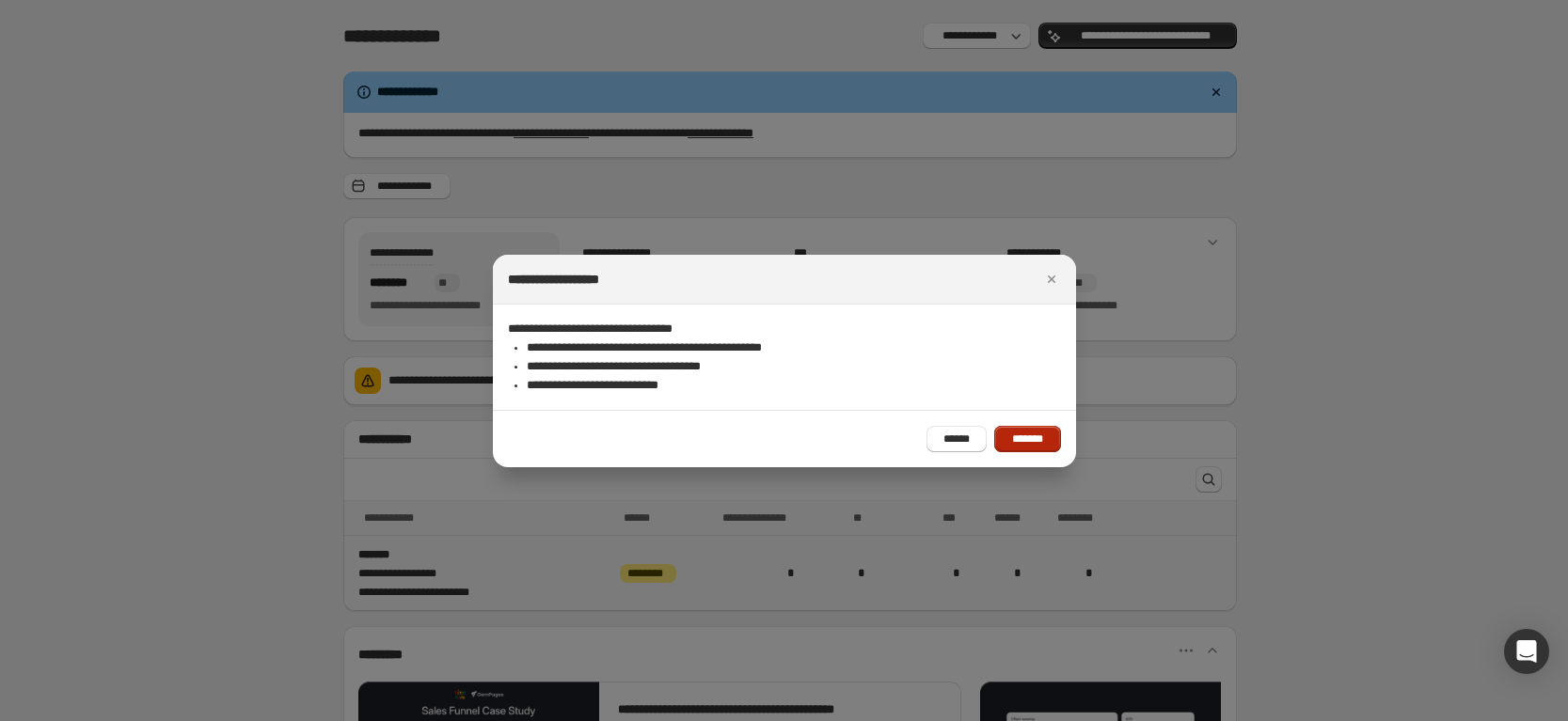 click on "*******" at bounding box center (1027, 439) 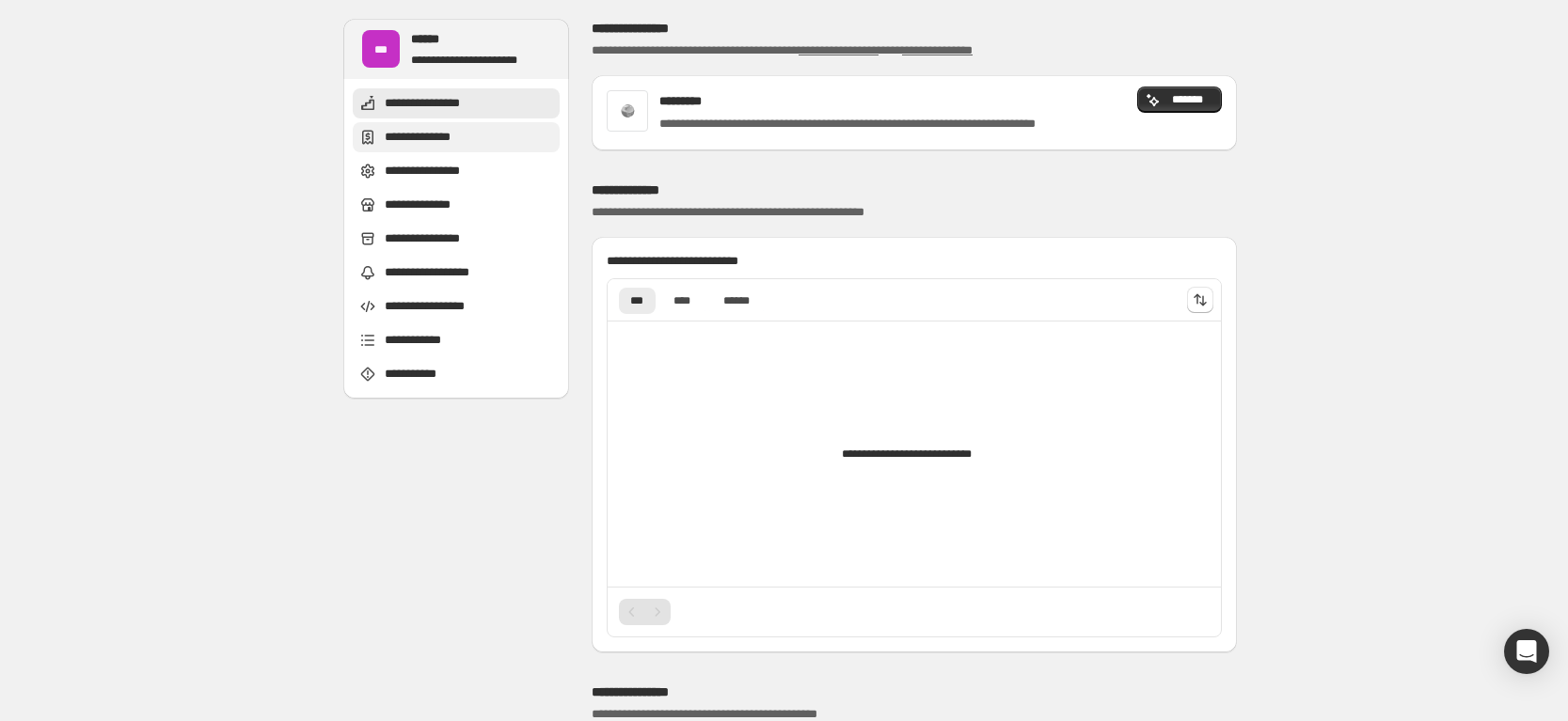 click on "**********" at bounding box center [456, 137] 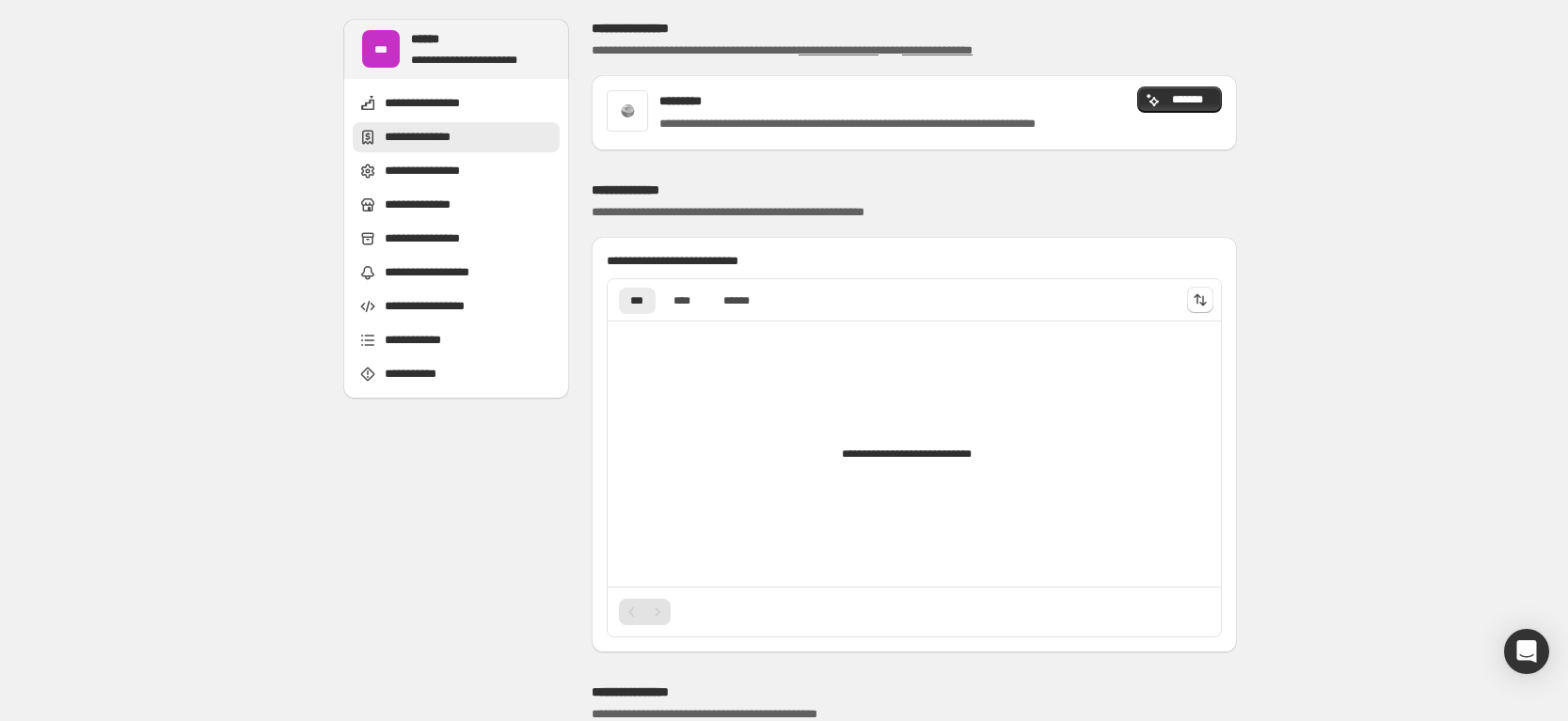scroll, scrollTop: 143, scrollLeft: 0, axis: vertical 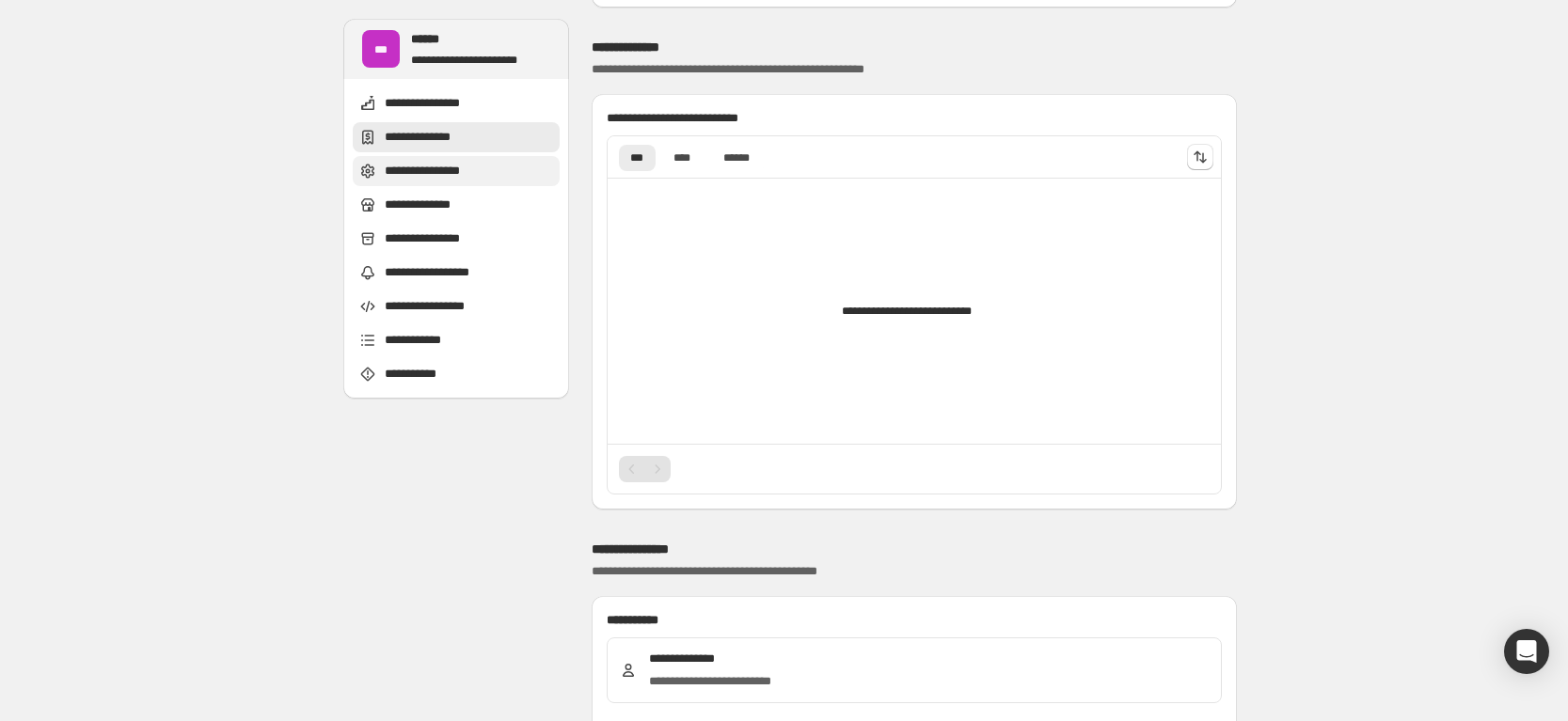 click on "**********" at bounding box center [435, 171] 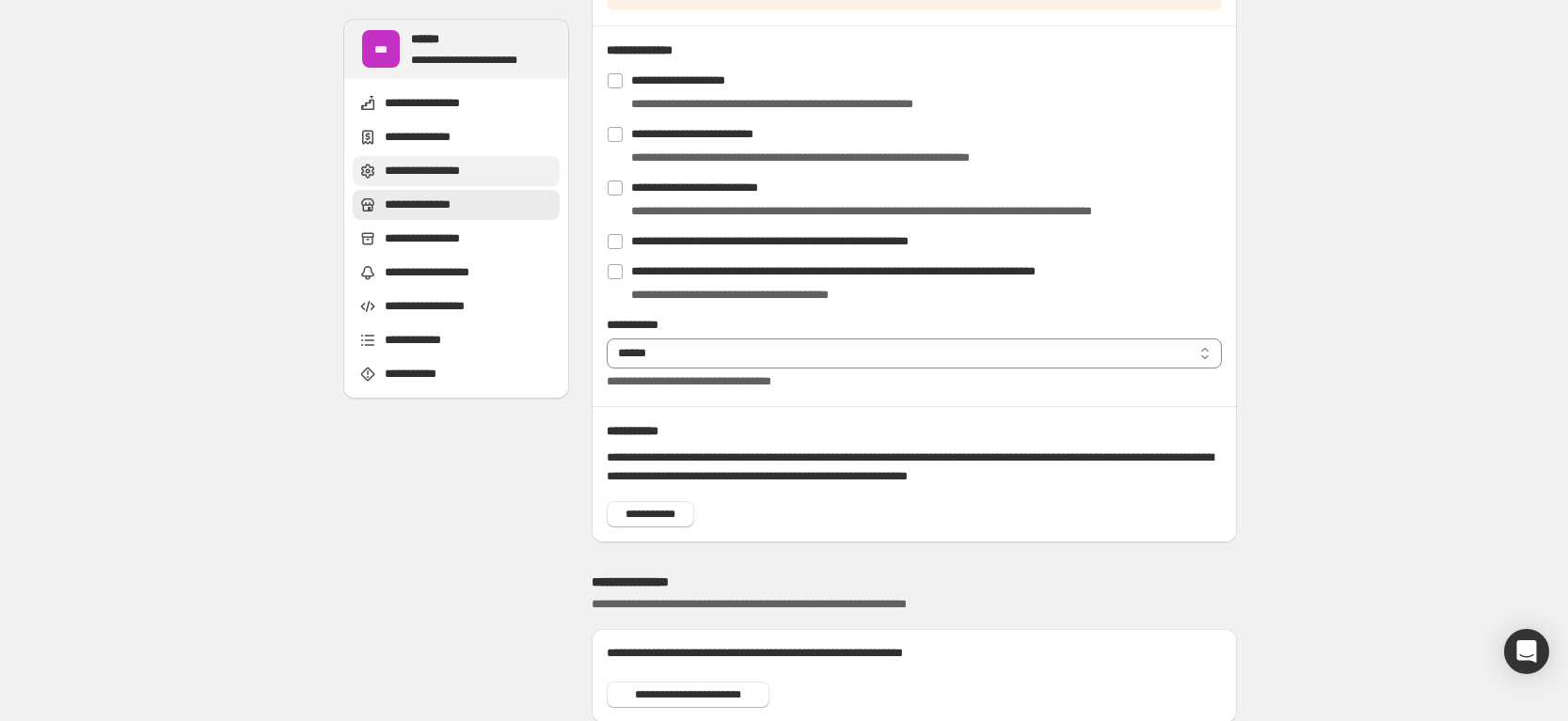 scroll, scrollTop: 1585, scrollLeft: 0, axis: vertical 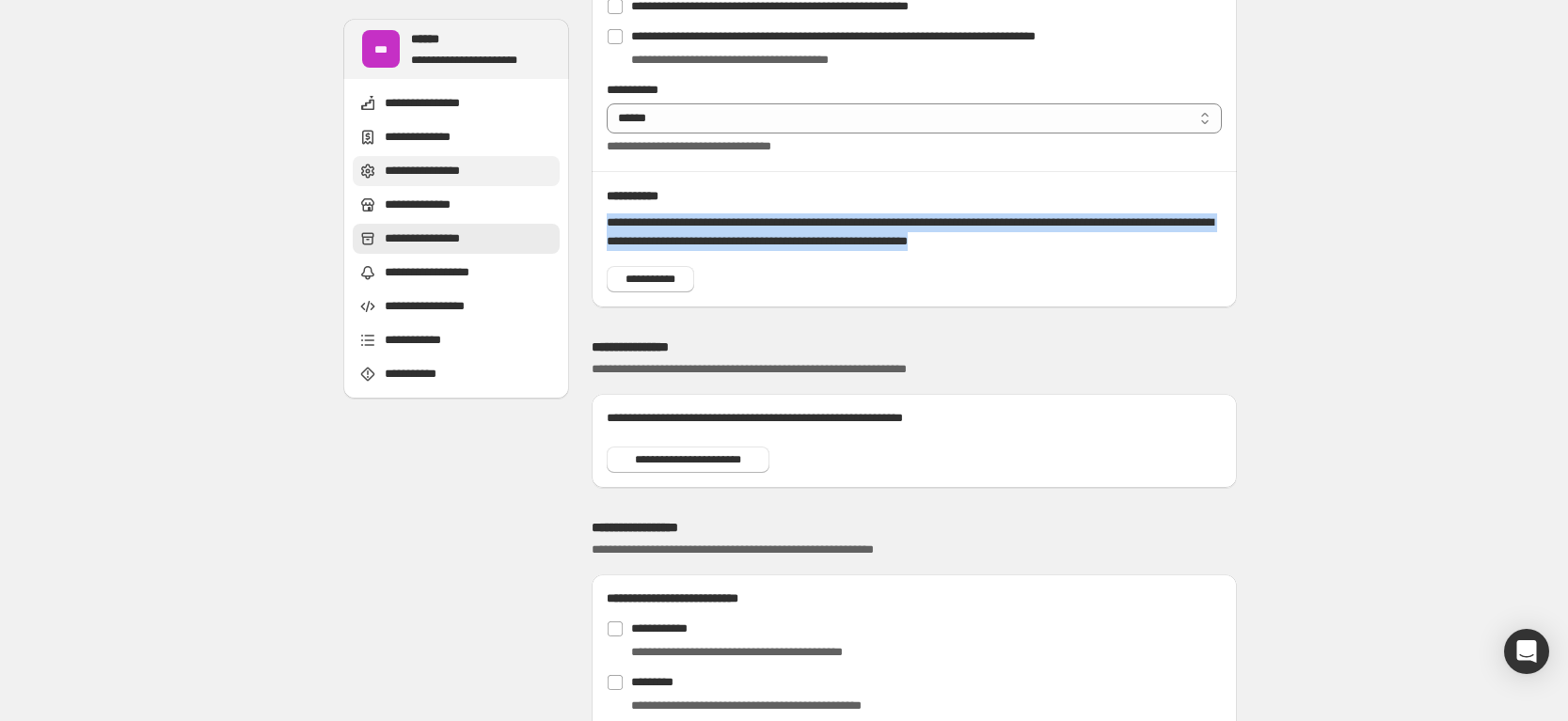 drag, startPoint x: 1155, startPoint y: 236, endPoint x: 608, endPoint y: 214, distance: 547.4422 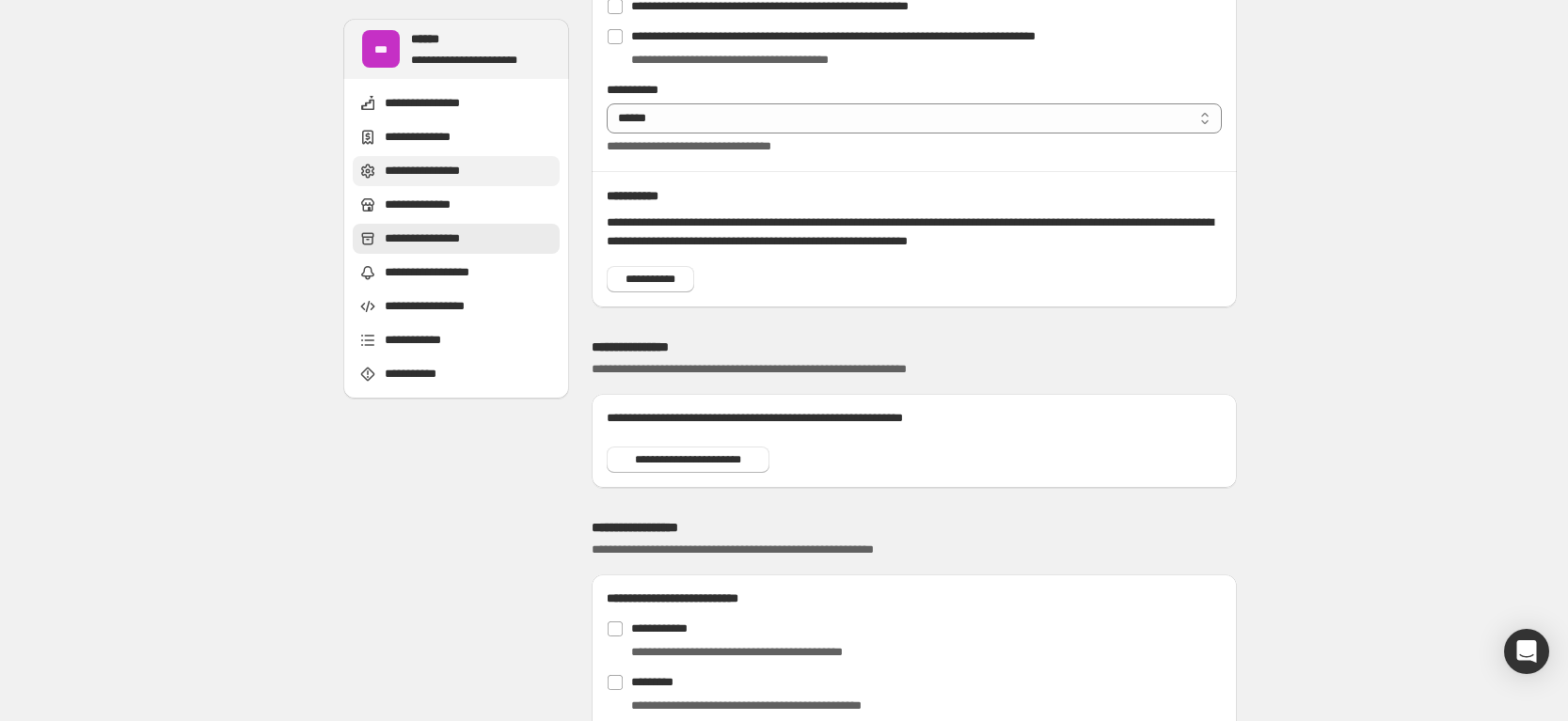 click at bounding box center [914, 171] 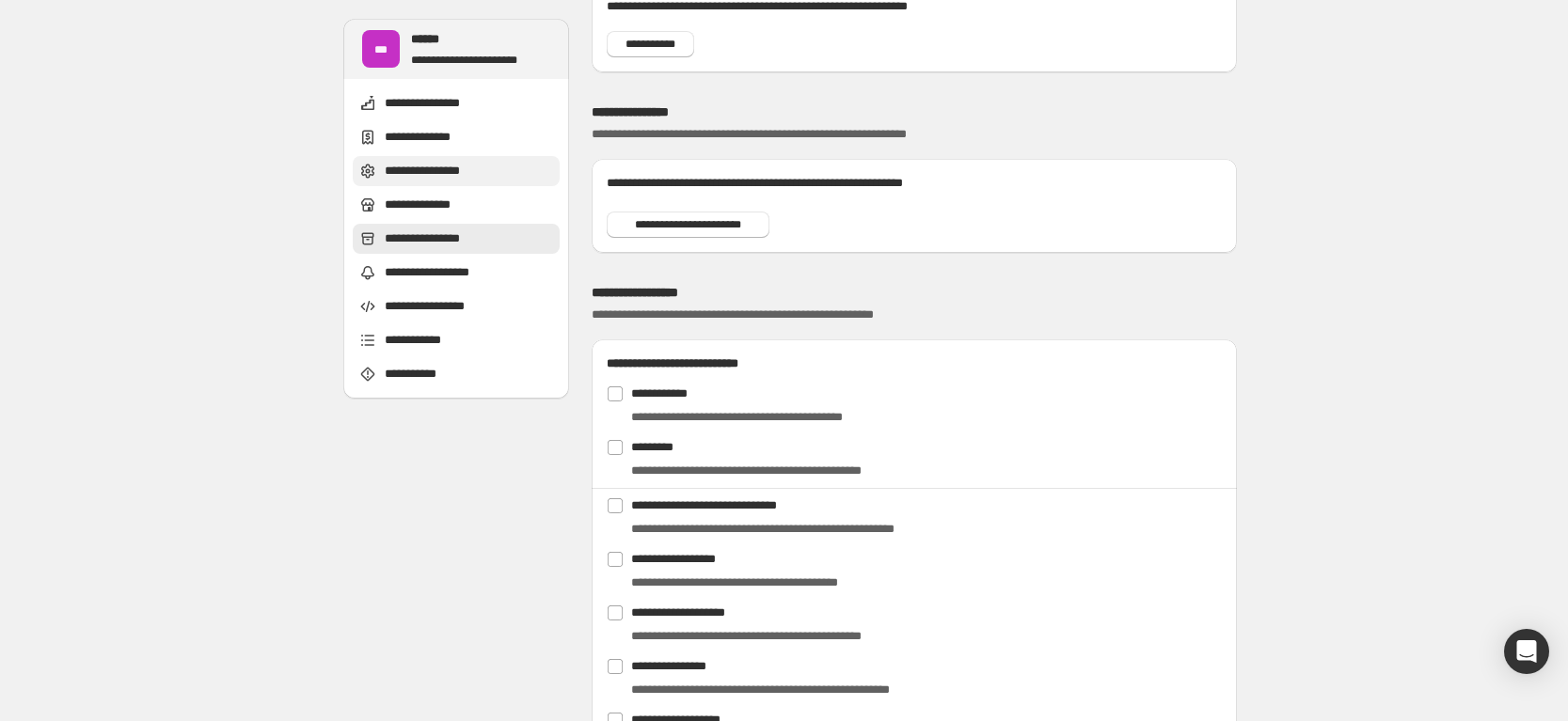 scroll, scrollTop: 1937, scrollLeft: 0, axis: vertical 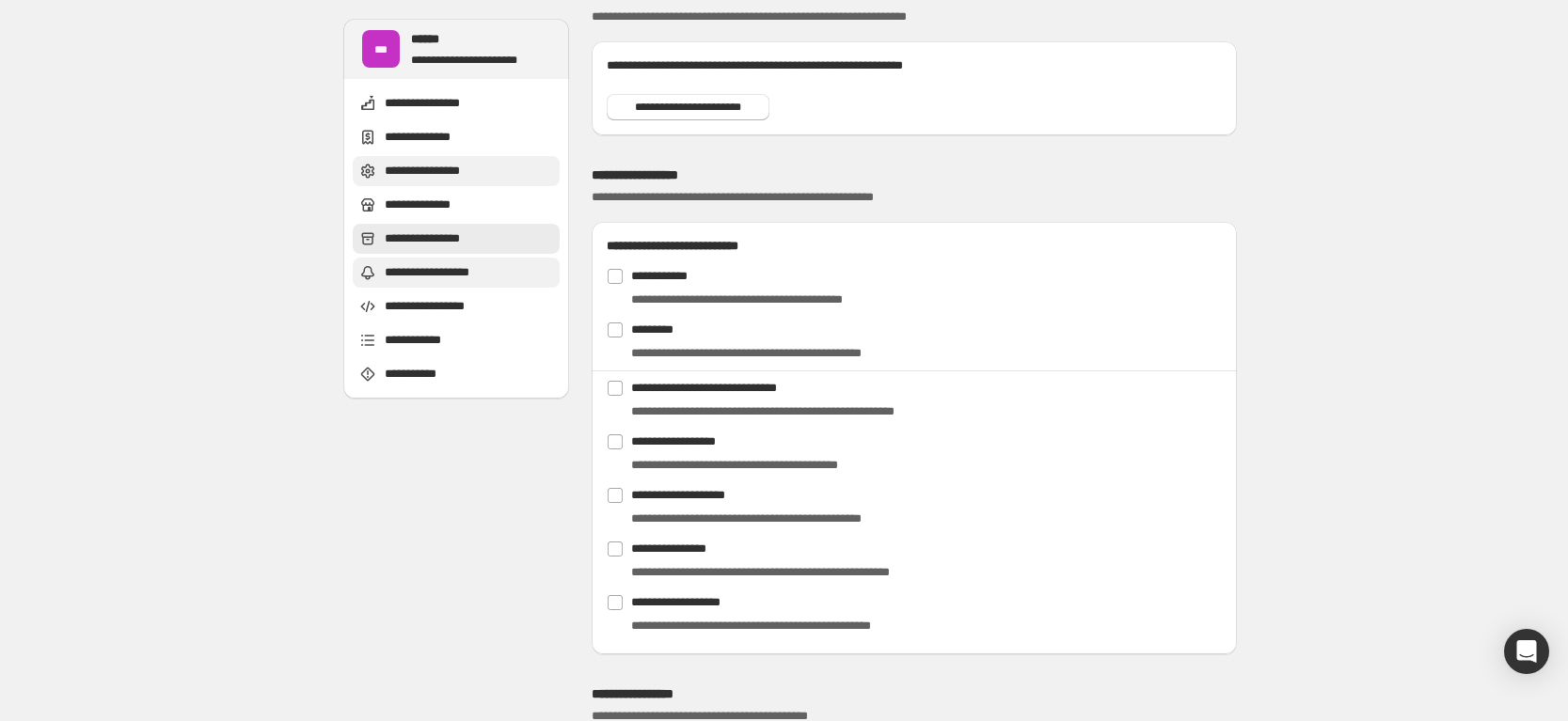 click on "**********" at bounding box center (436, 273) 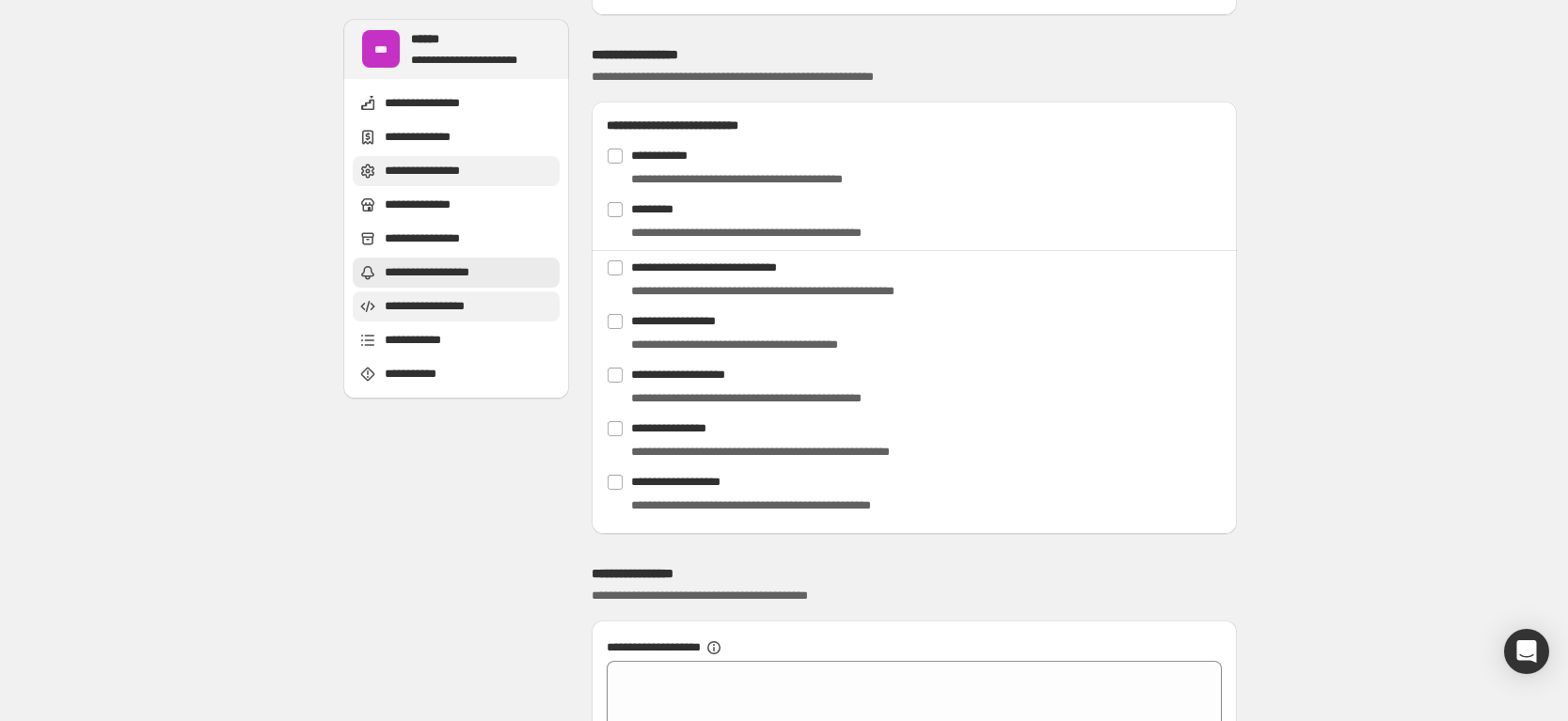 click on "**********" at bounding box center [440, 306] 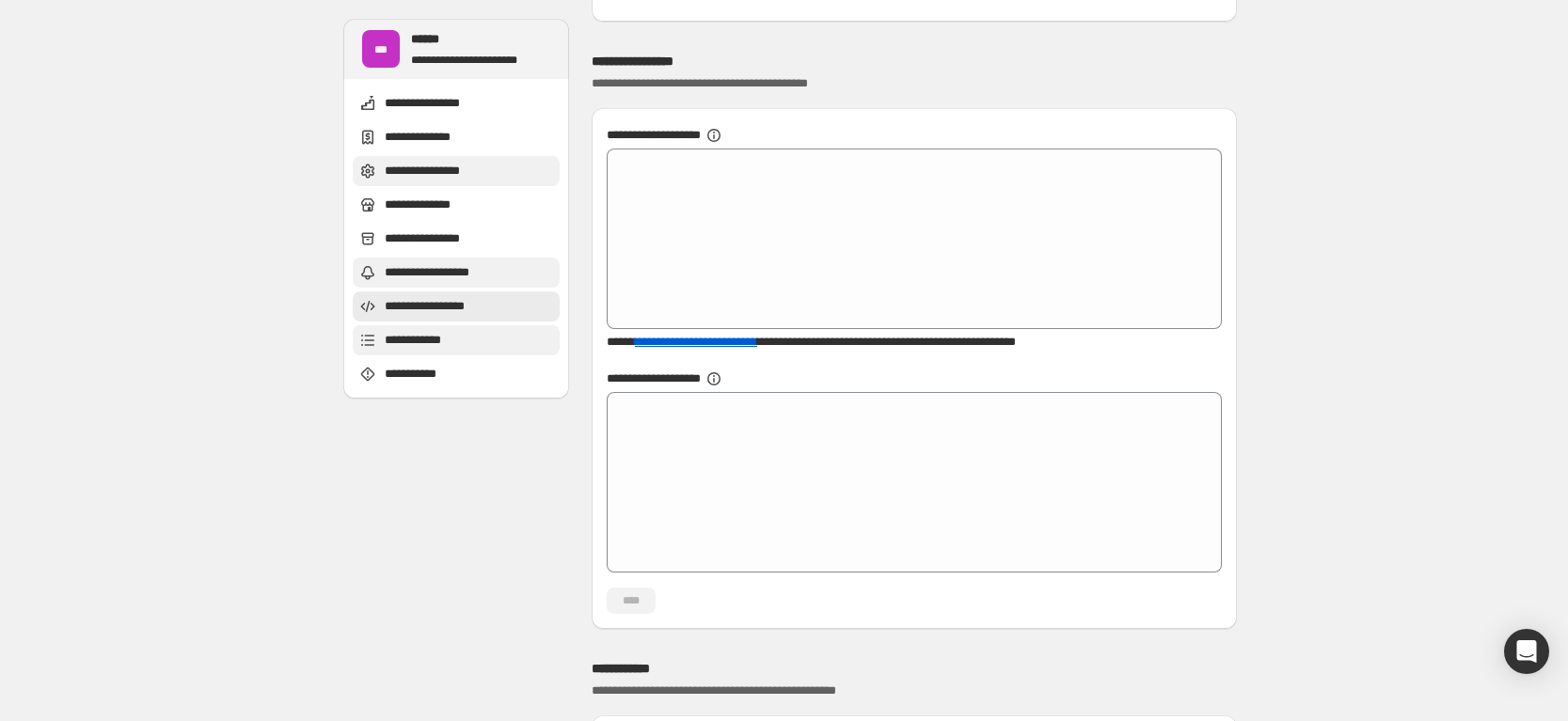 click on "**********" at bounding box center (456, 340) 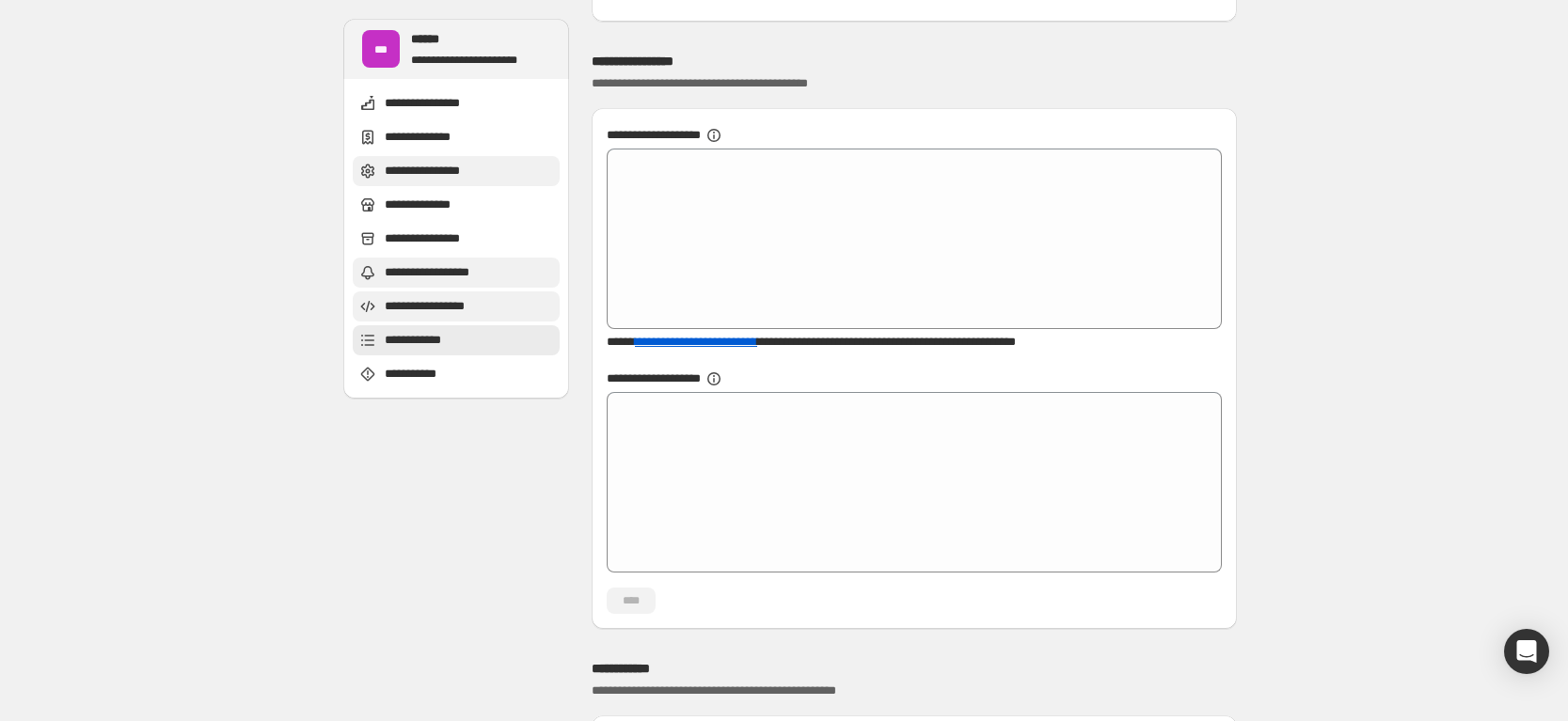 scroll, scrollTop: 3174, scrollLeft: 0, axis: vertical 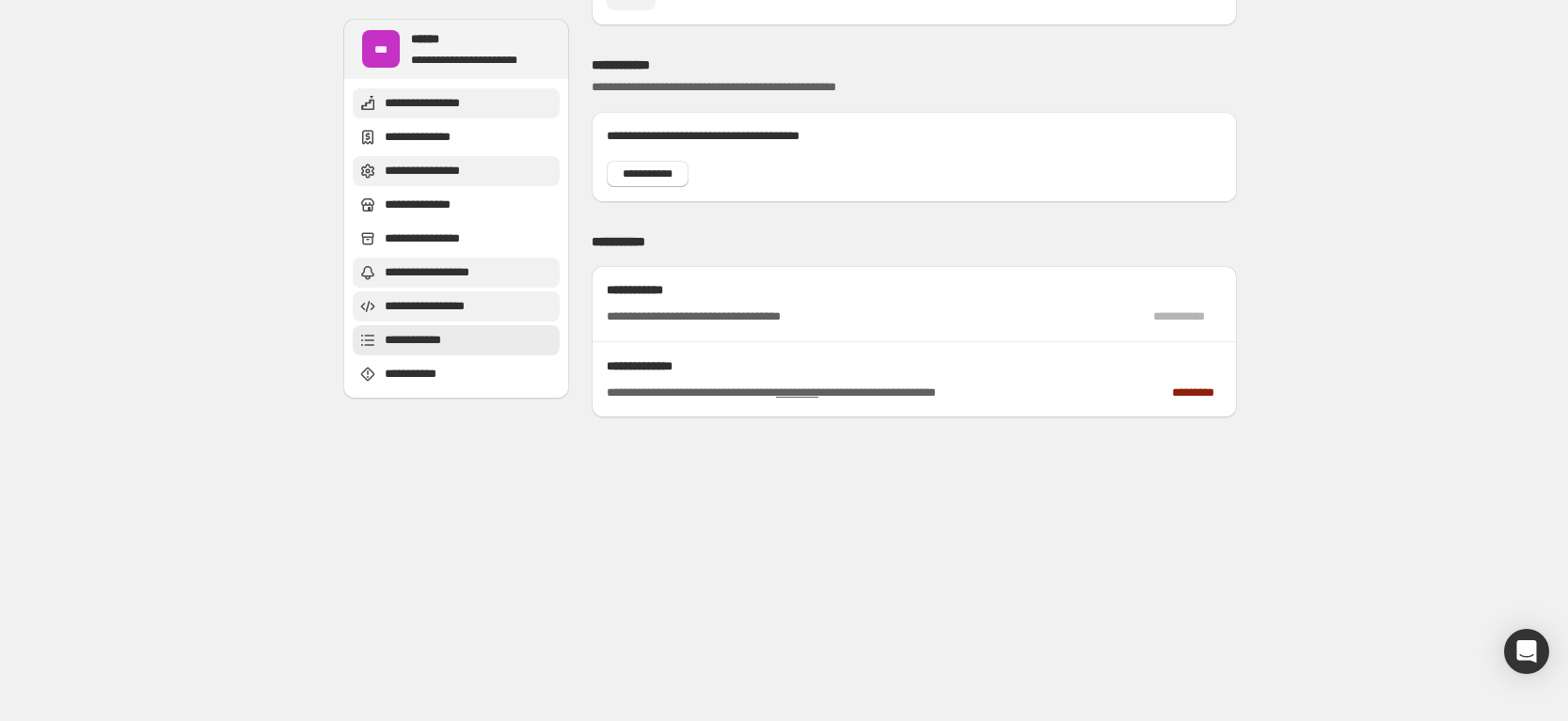 click on "**********" at bounding box center (433, 103) 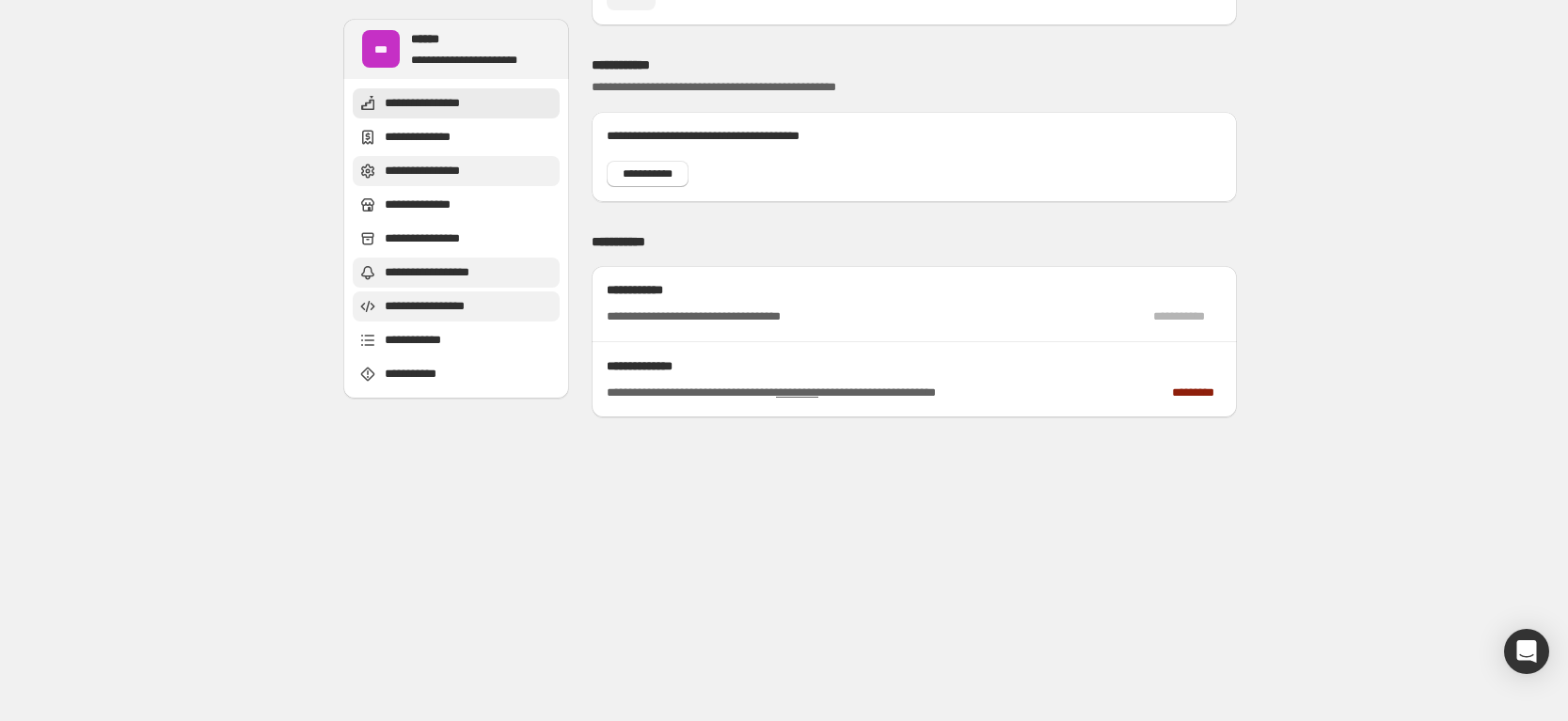 scroll, scrollTop: 0, scrollLeft: 0, axis: both 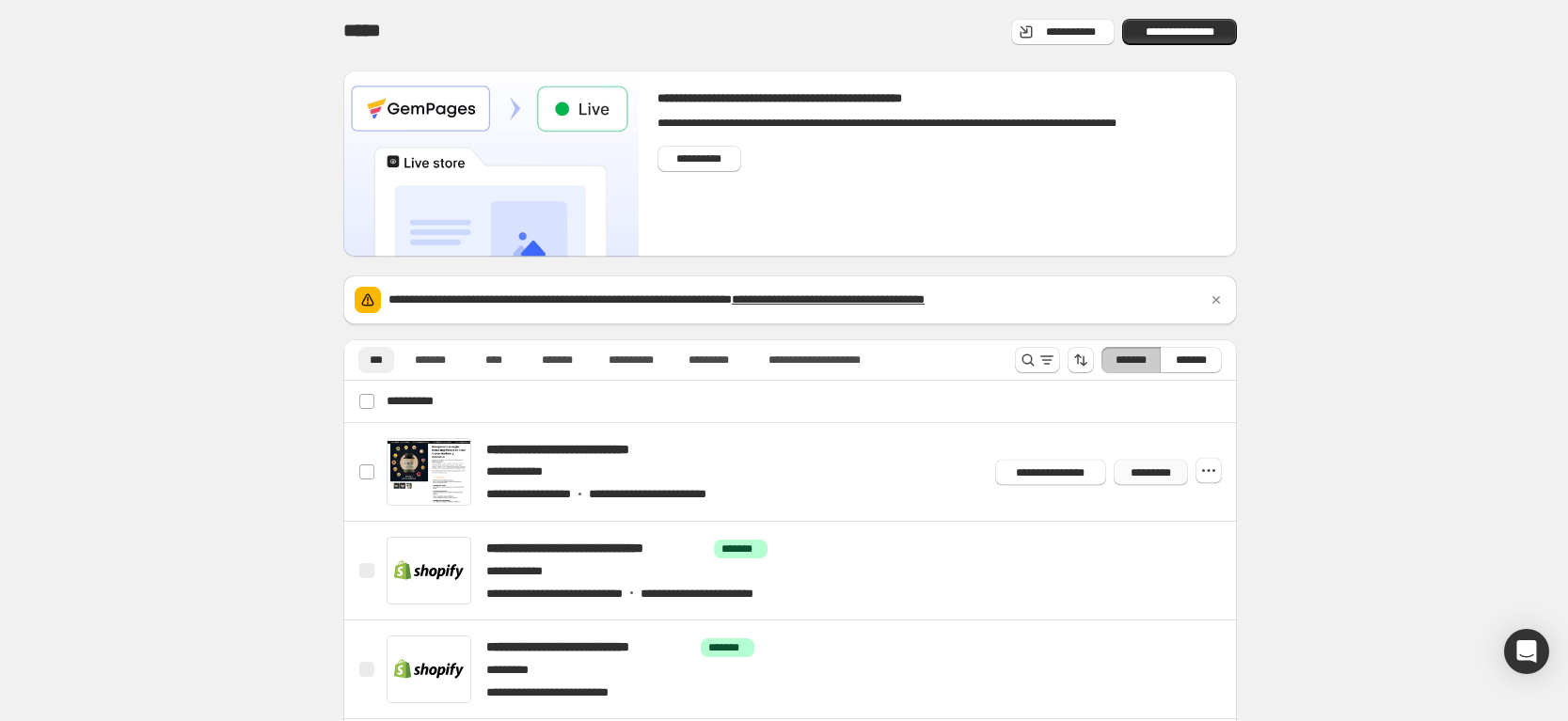 click on "*********" at bounding box center (1150, 472) 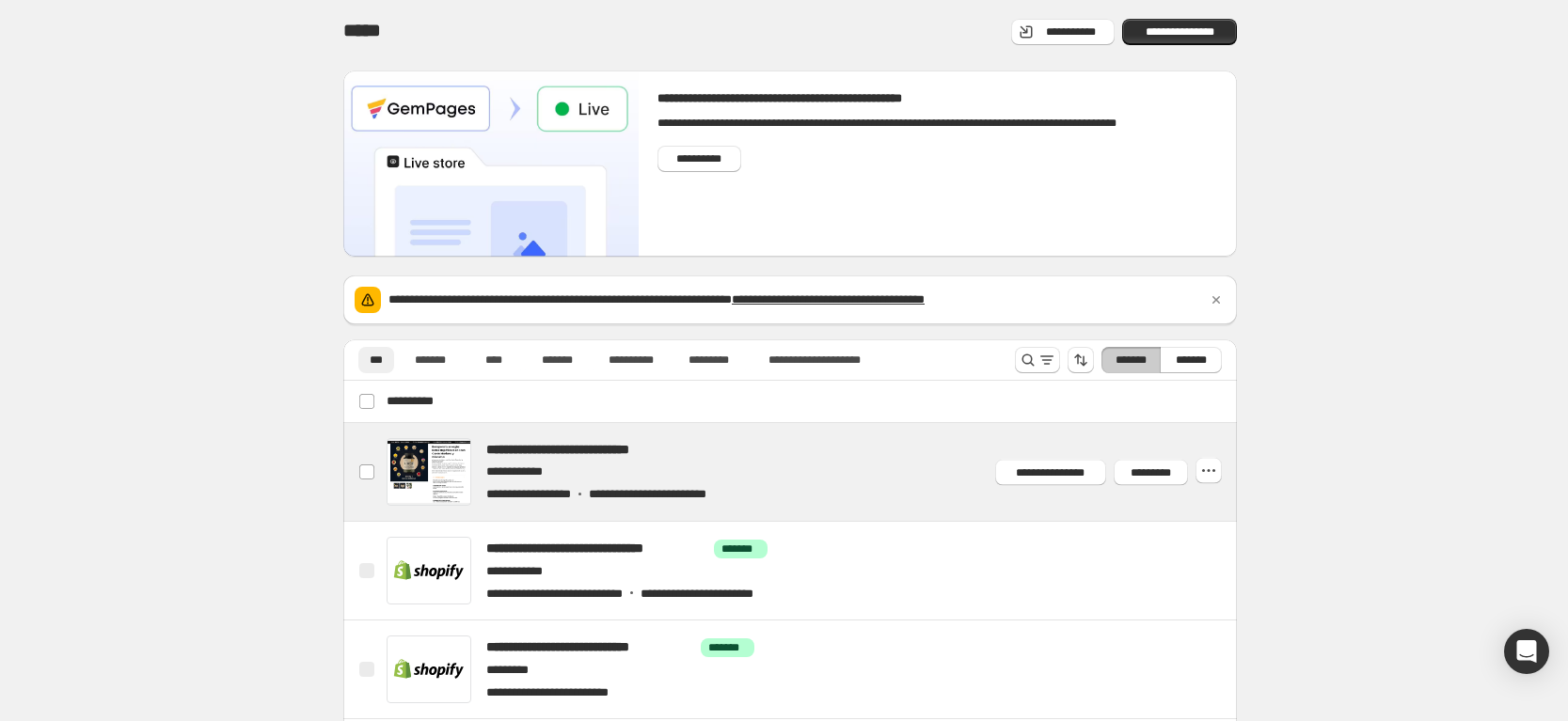 click at bounding box center (813, 472) 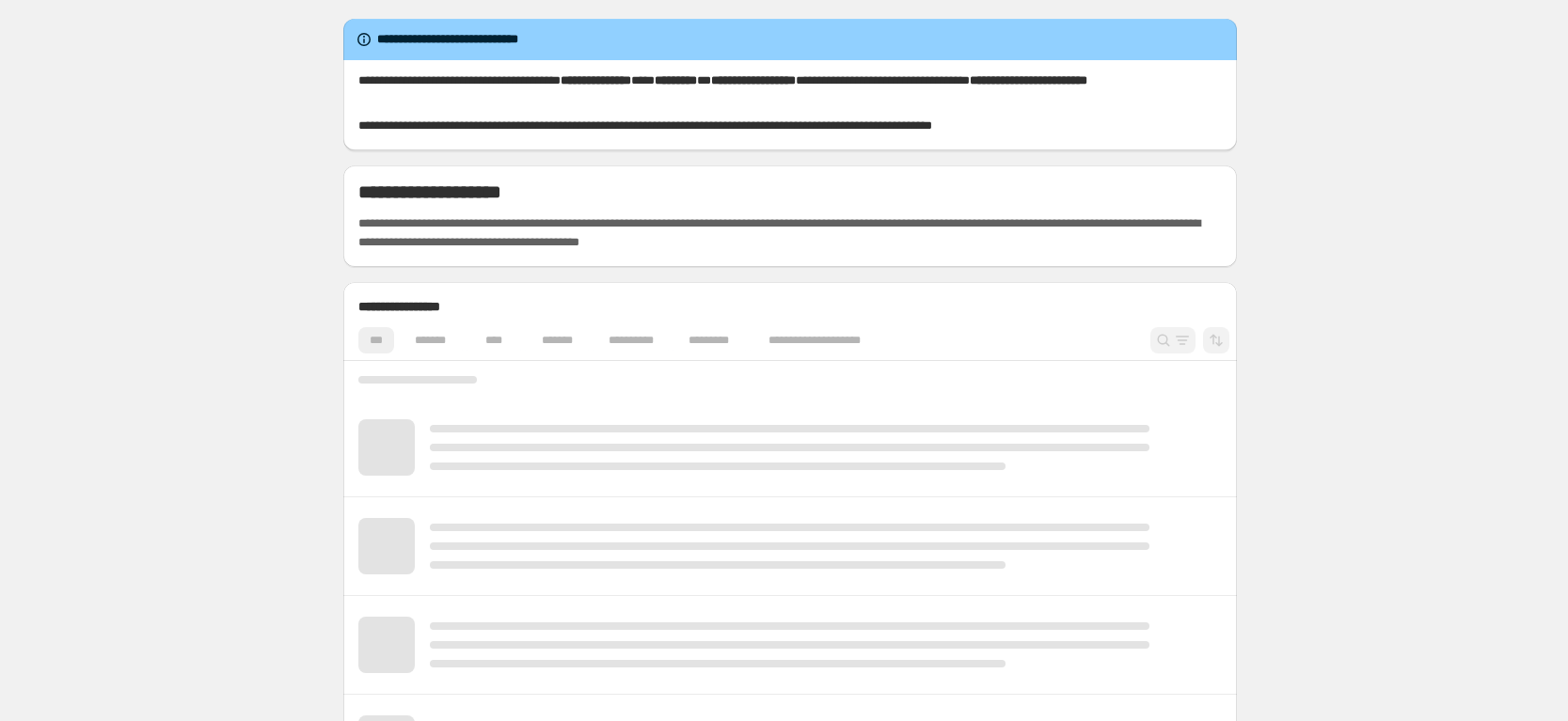 scroll, scrollTop: 0, scrollLeft: 0, axis: both 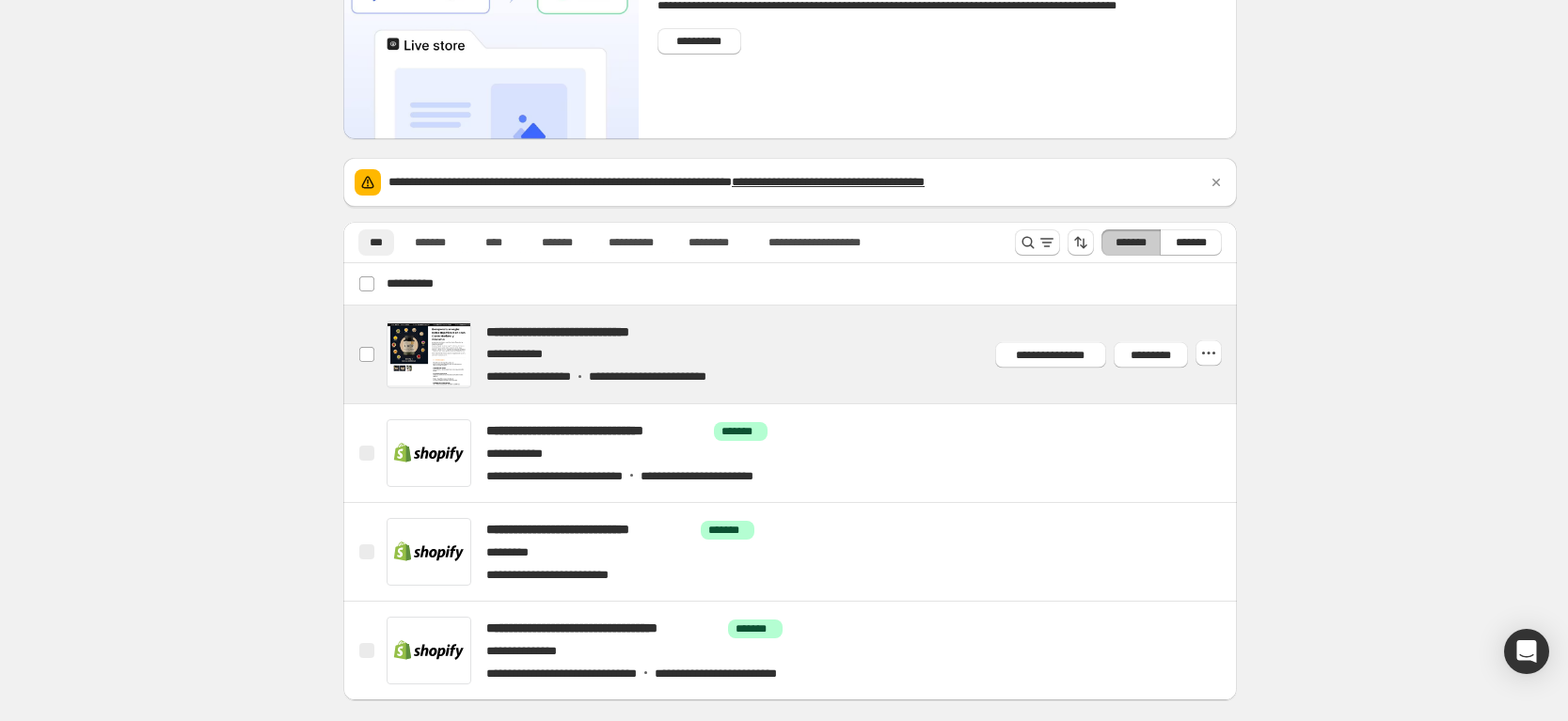 click at bounding box center [813, 354] 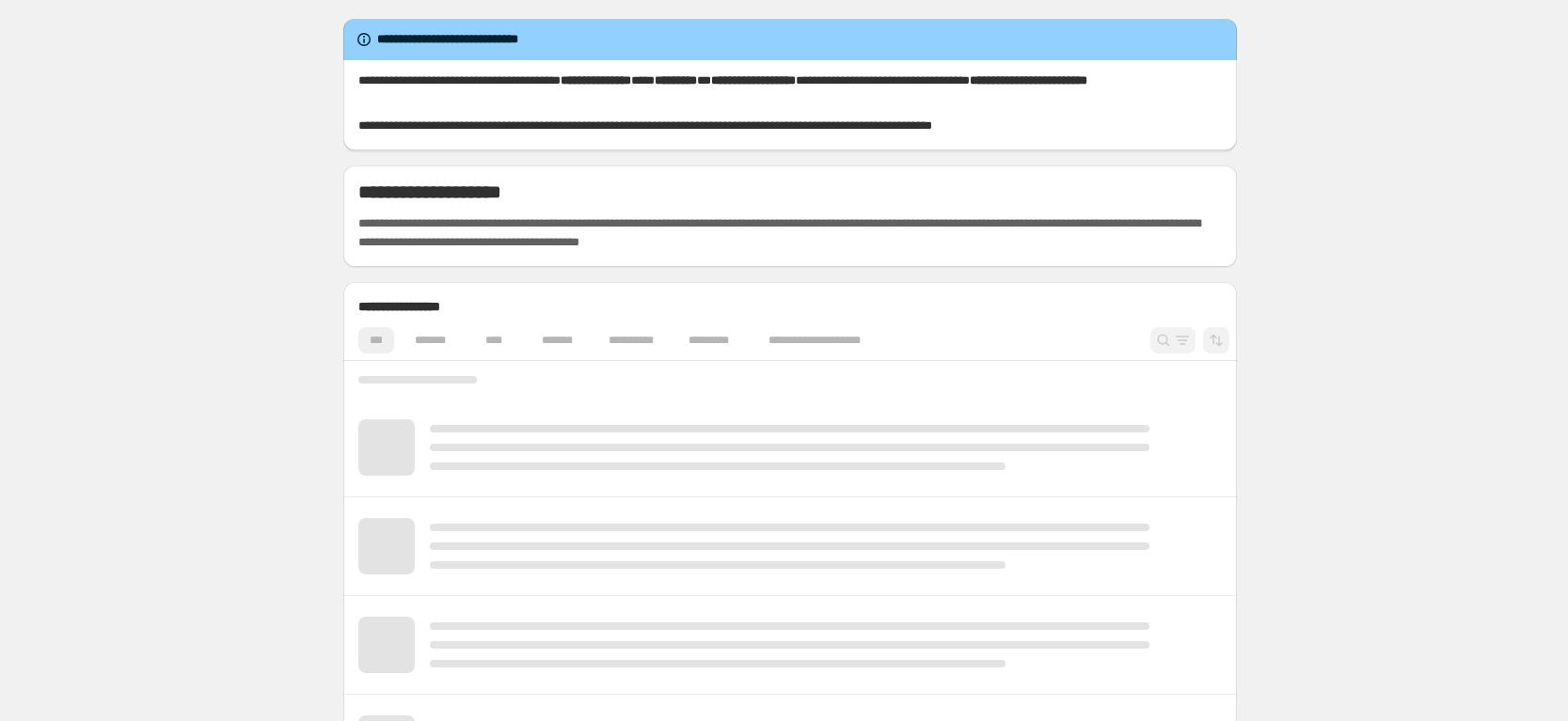 scroll, scrollTop: 0, scrollLeft: 0, axis: both 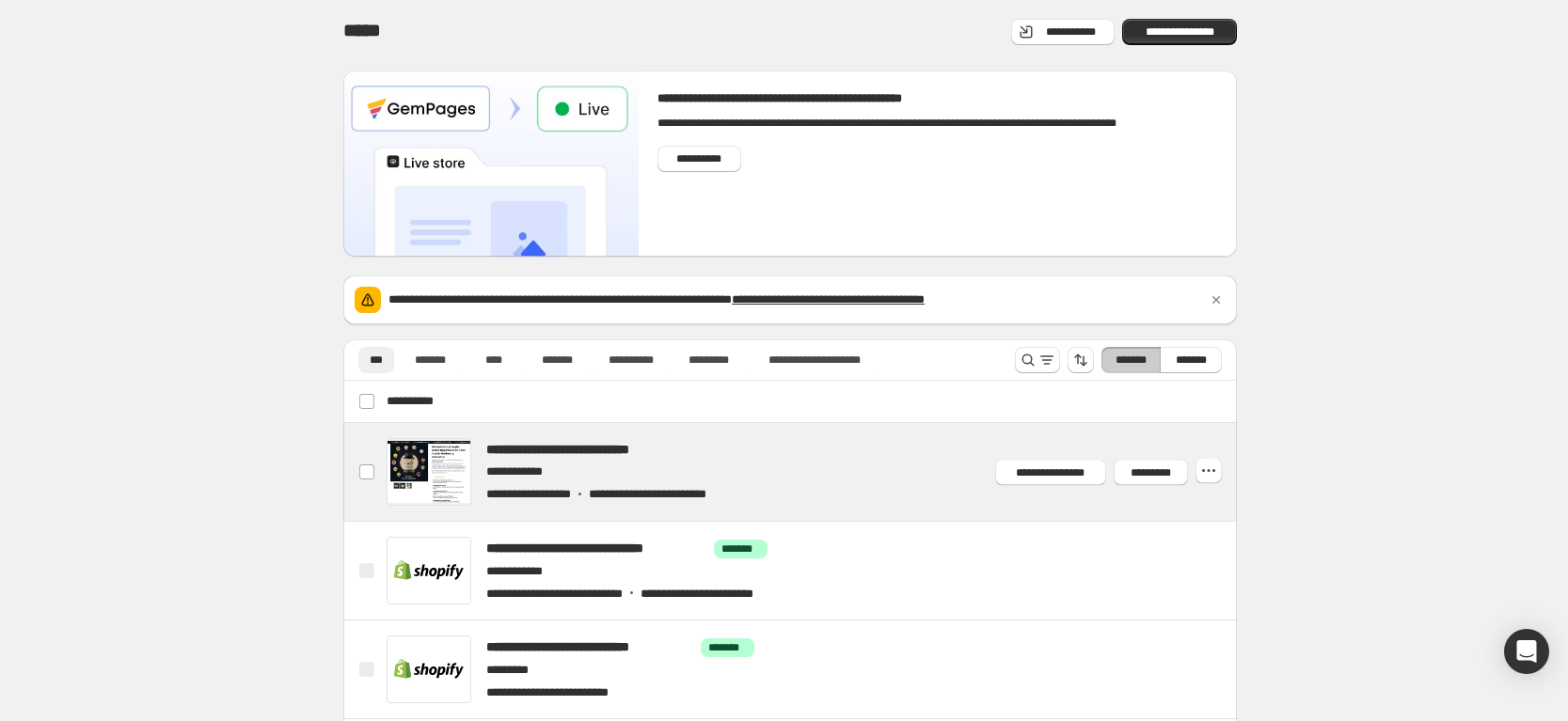 click at bounding box center (813, 472) 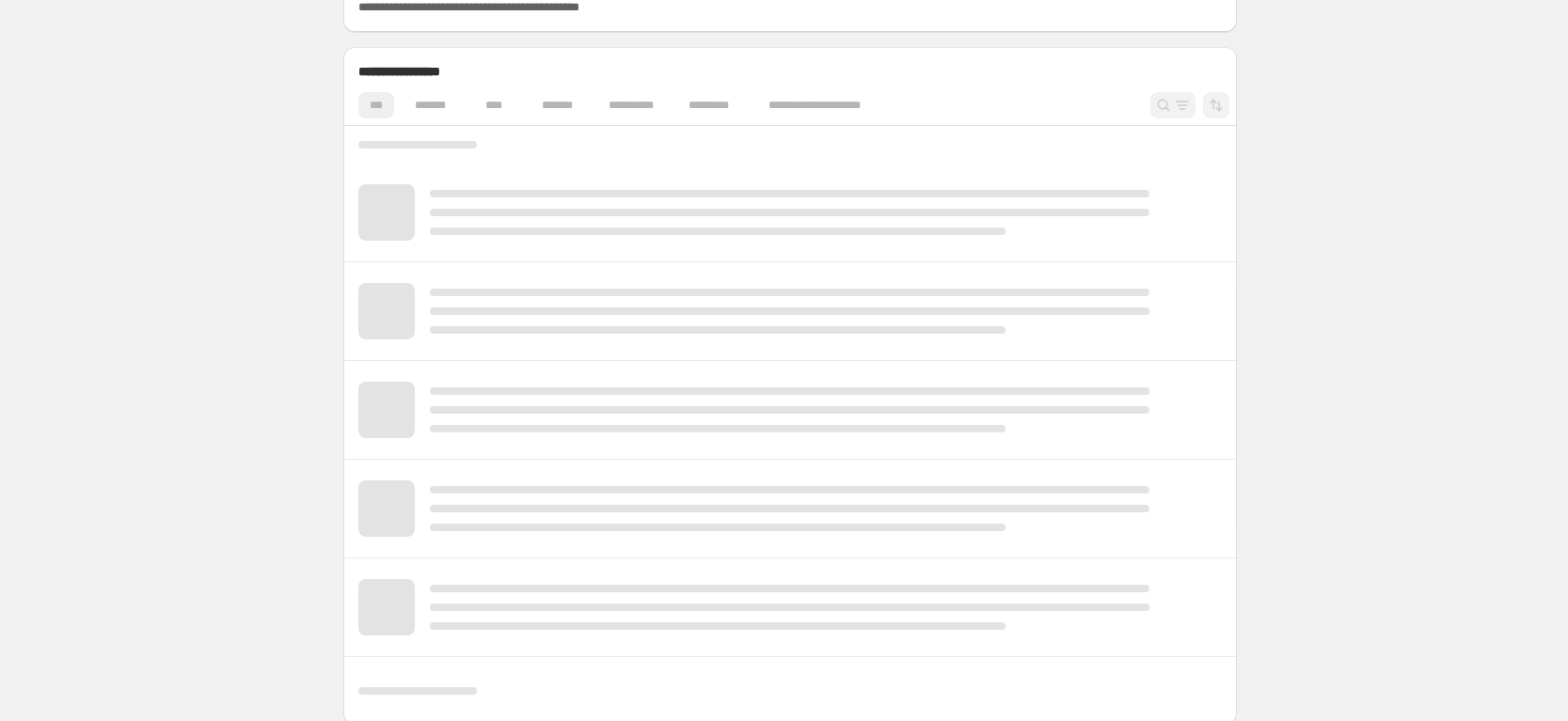 scroll, scrollTop: 0, scrollLeft: 0, axis: both 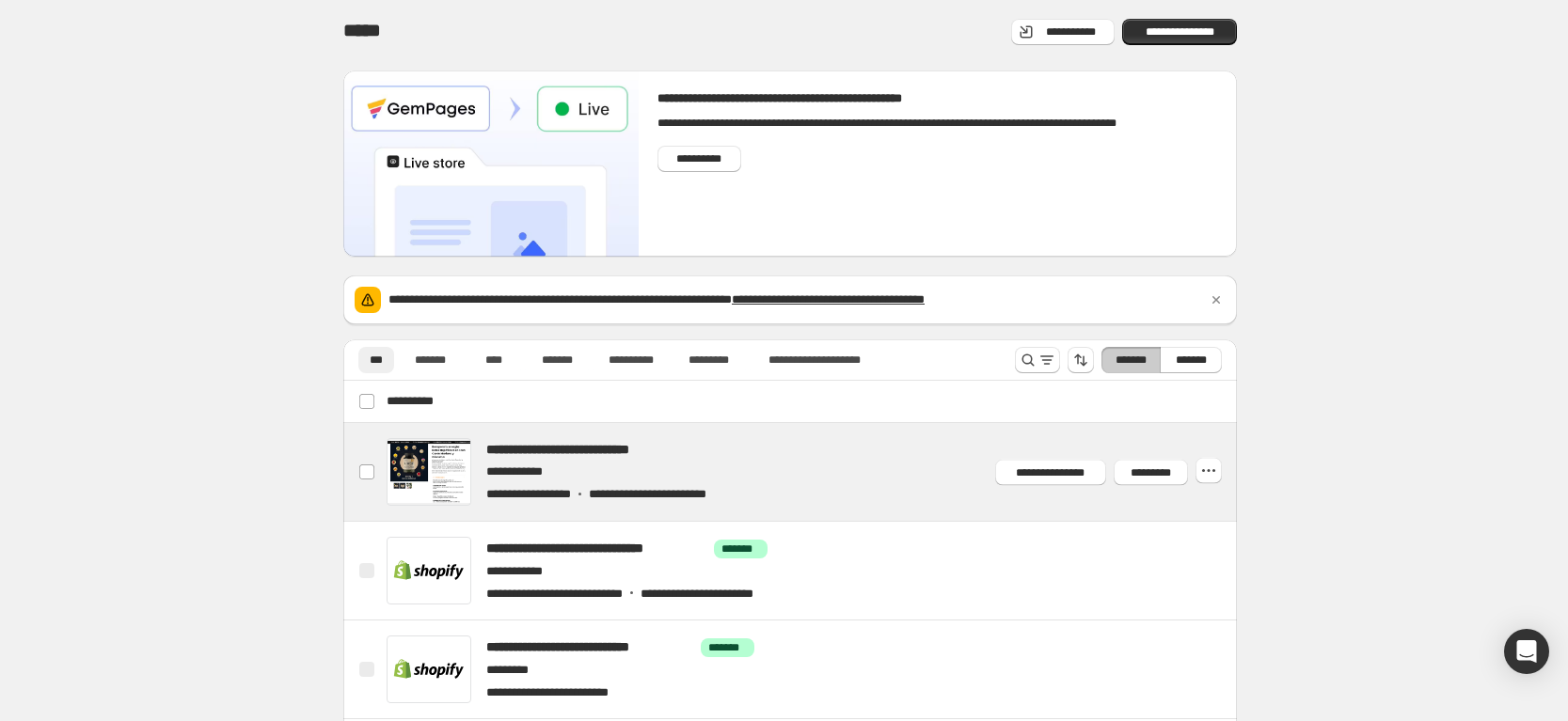click at bounding box center [813, 472] 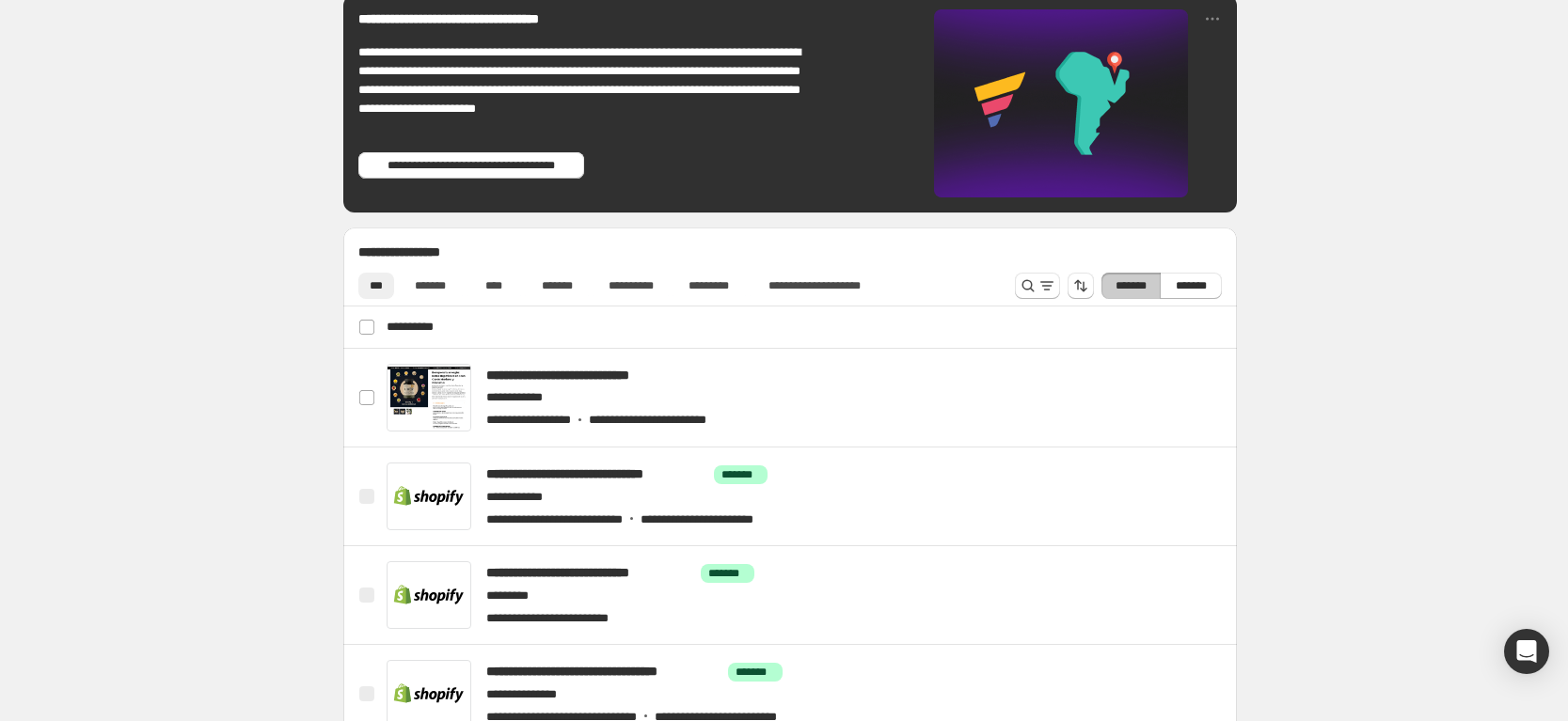 scroll, scrollTop: 0, scrollLeft: 0, axis: both 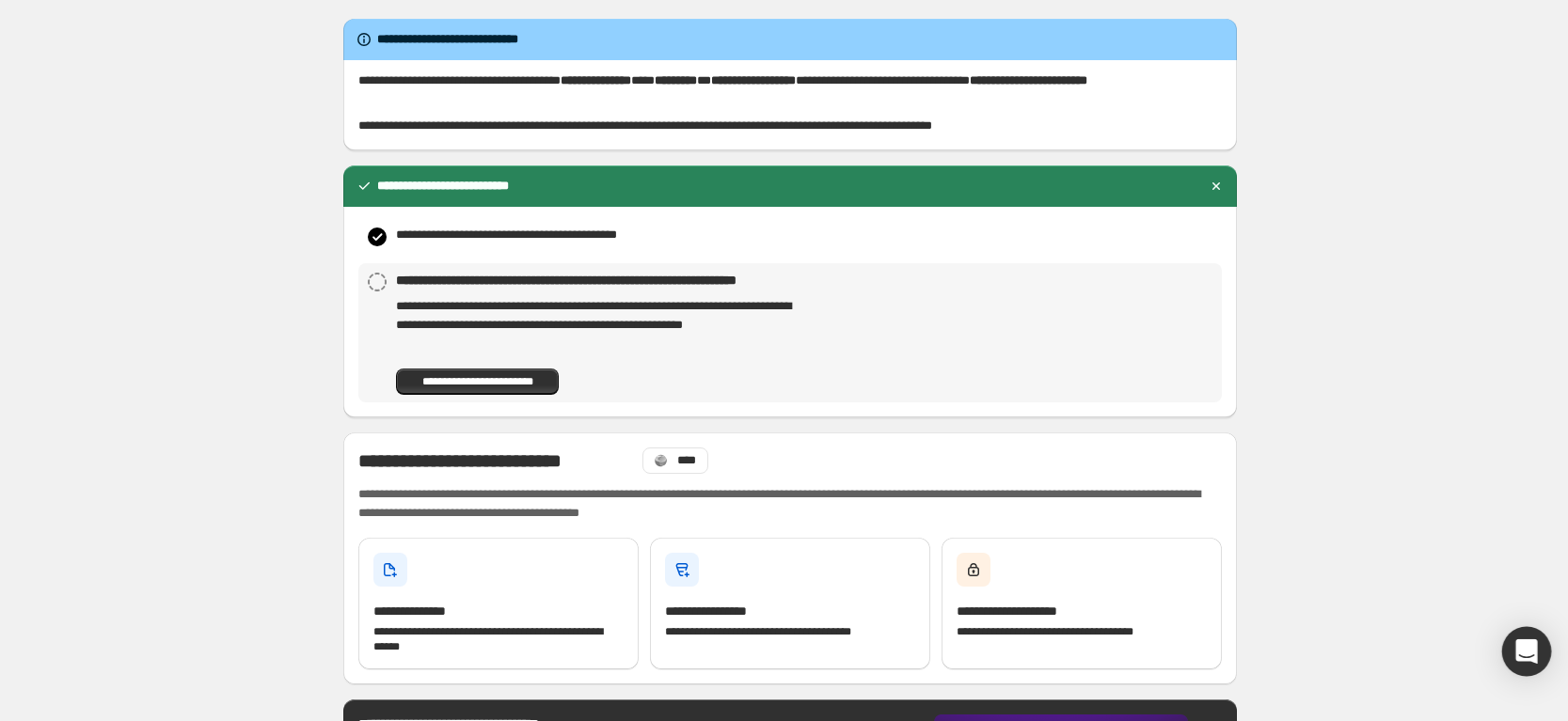 click at bounding box center (1527, 651) 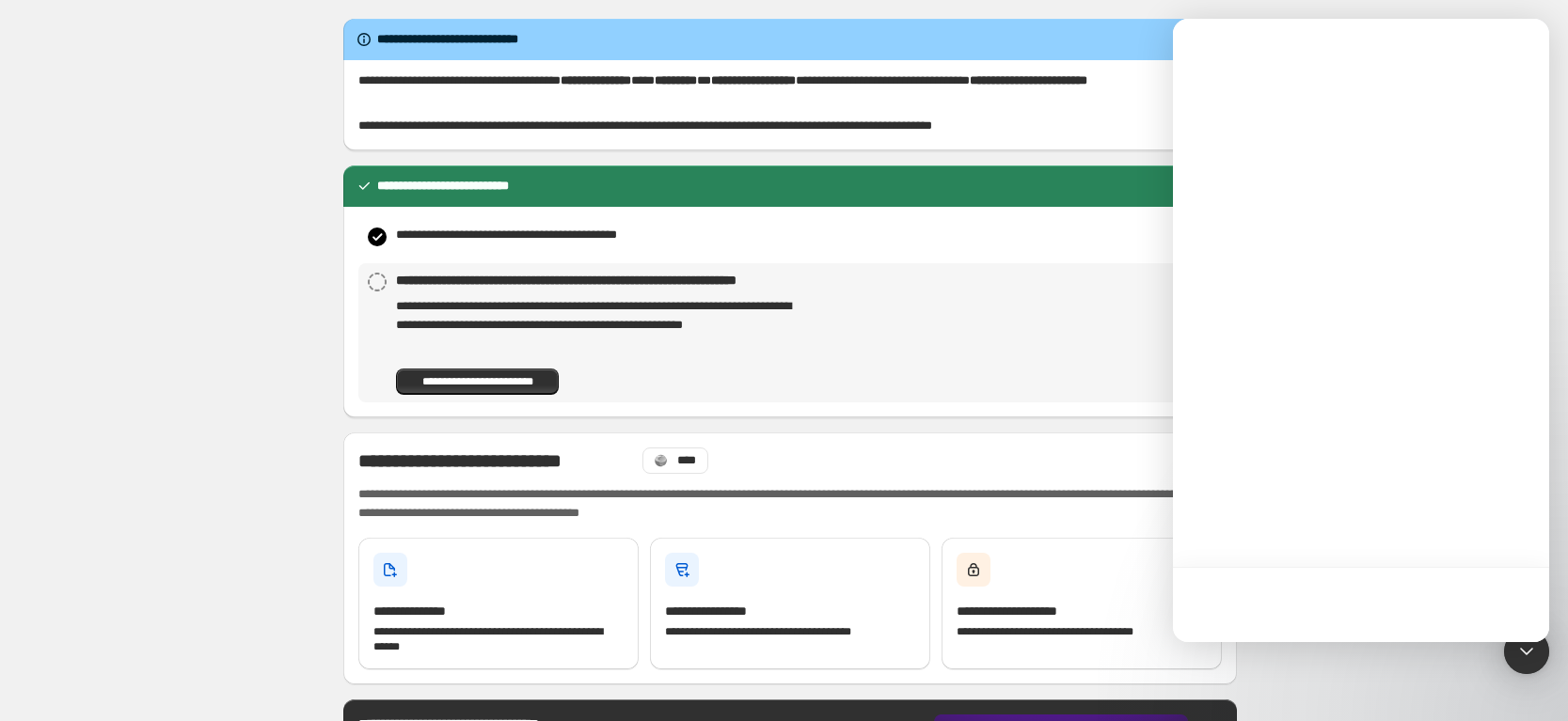 scroll, scrollTop: 0, scrollLeft: 0, axis: both 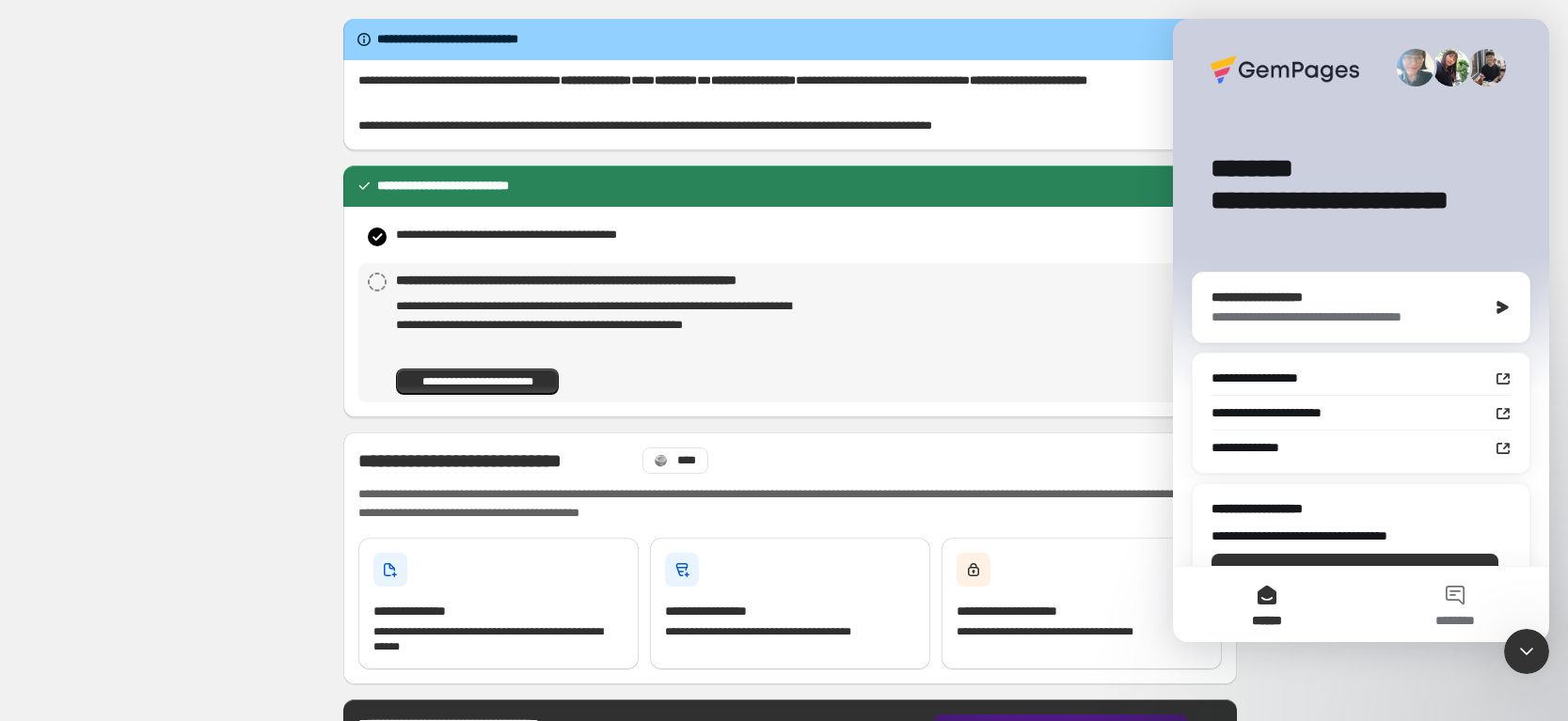 click on "**********" at bounding box center [1343, 317] 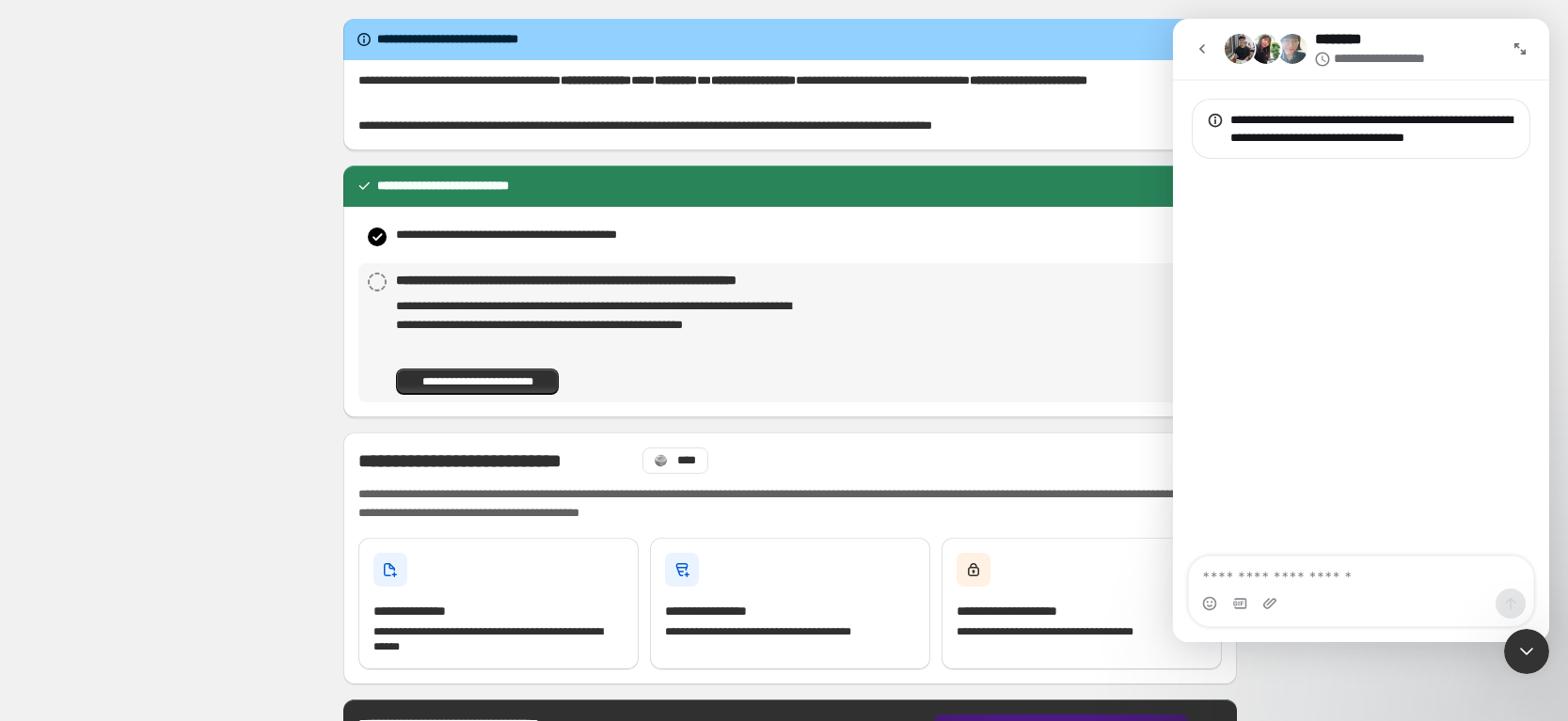 click at bounding box center [1520, 49] 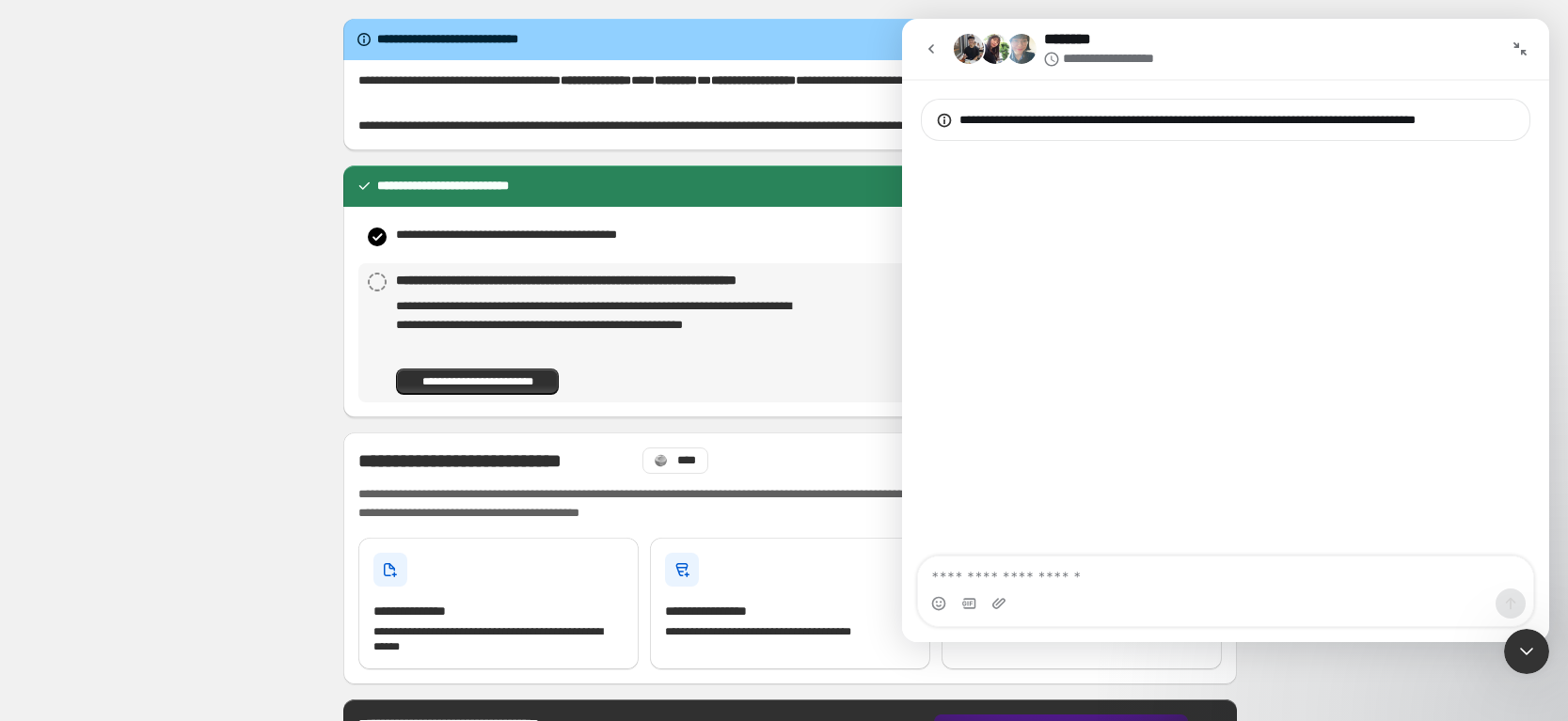 click at bounding box center (931, 49) 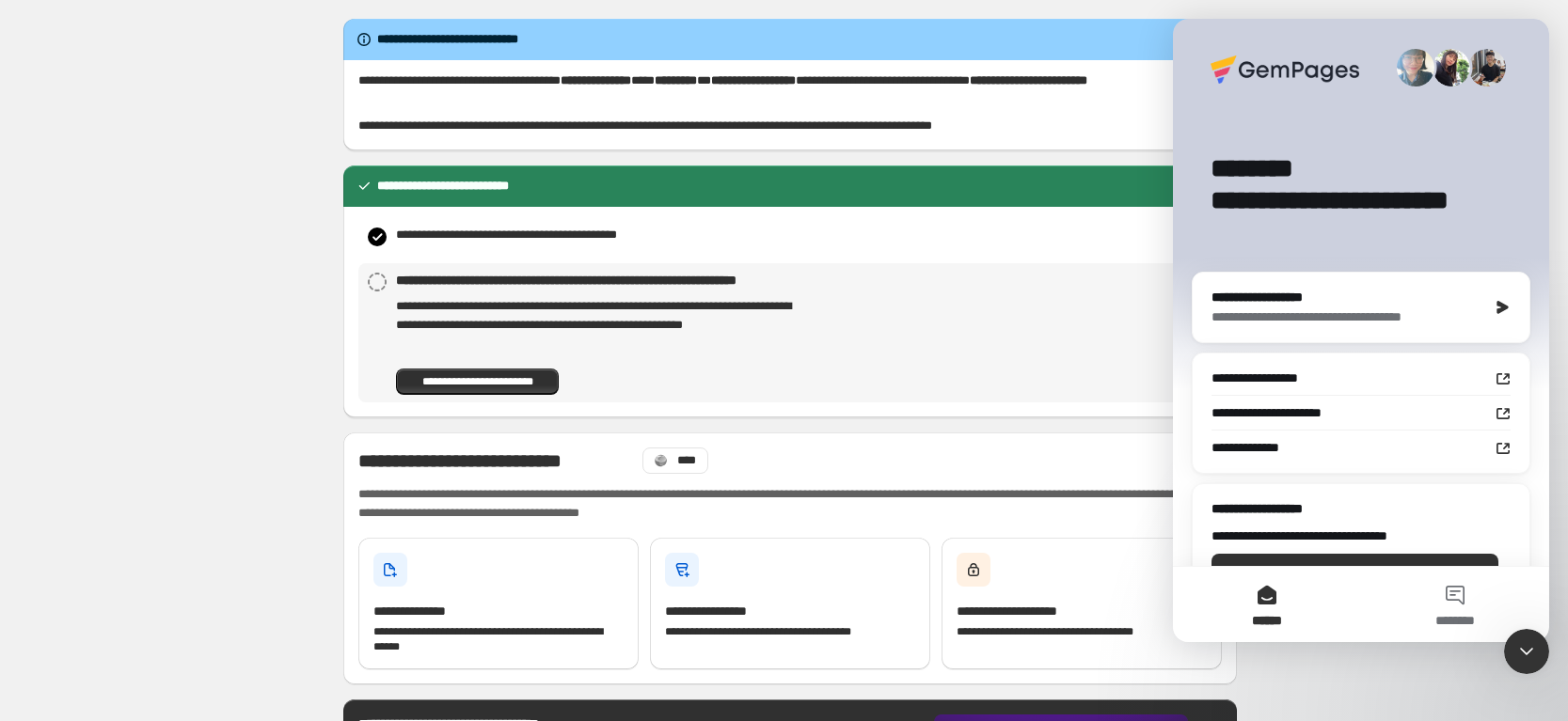 click 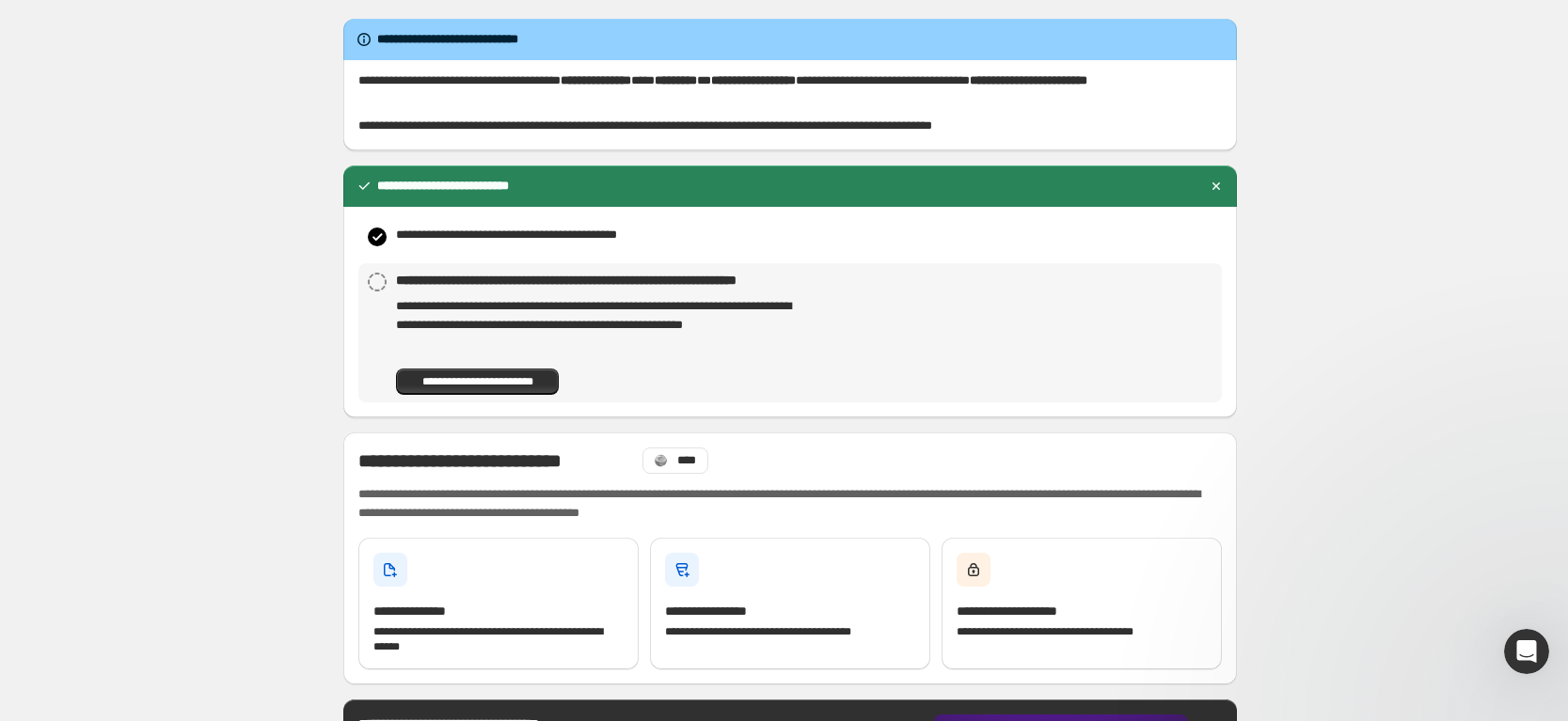 scroll, scrollTop: 0, scrollLeft: 0, axis: both 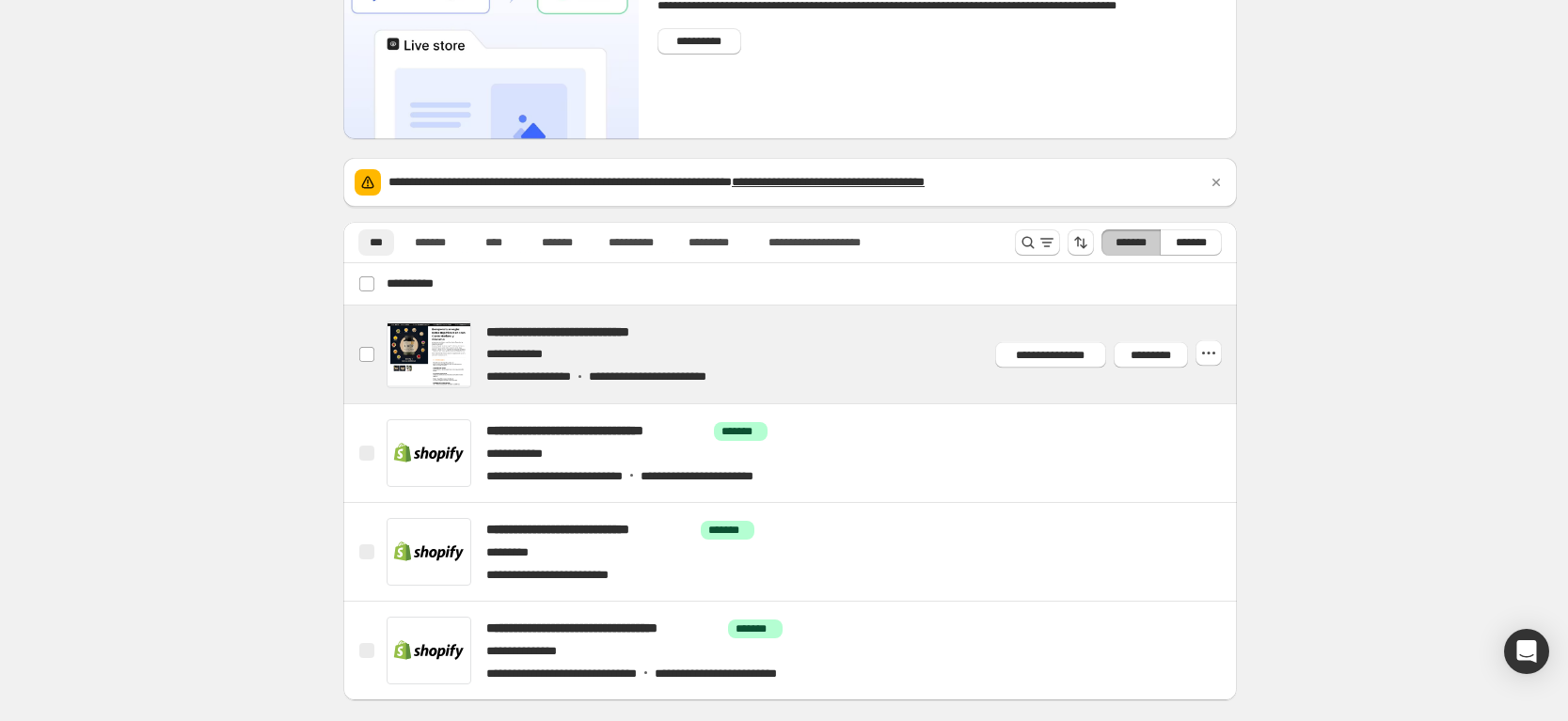 click at bounding box center [813, 354] 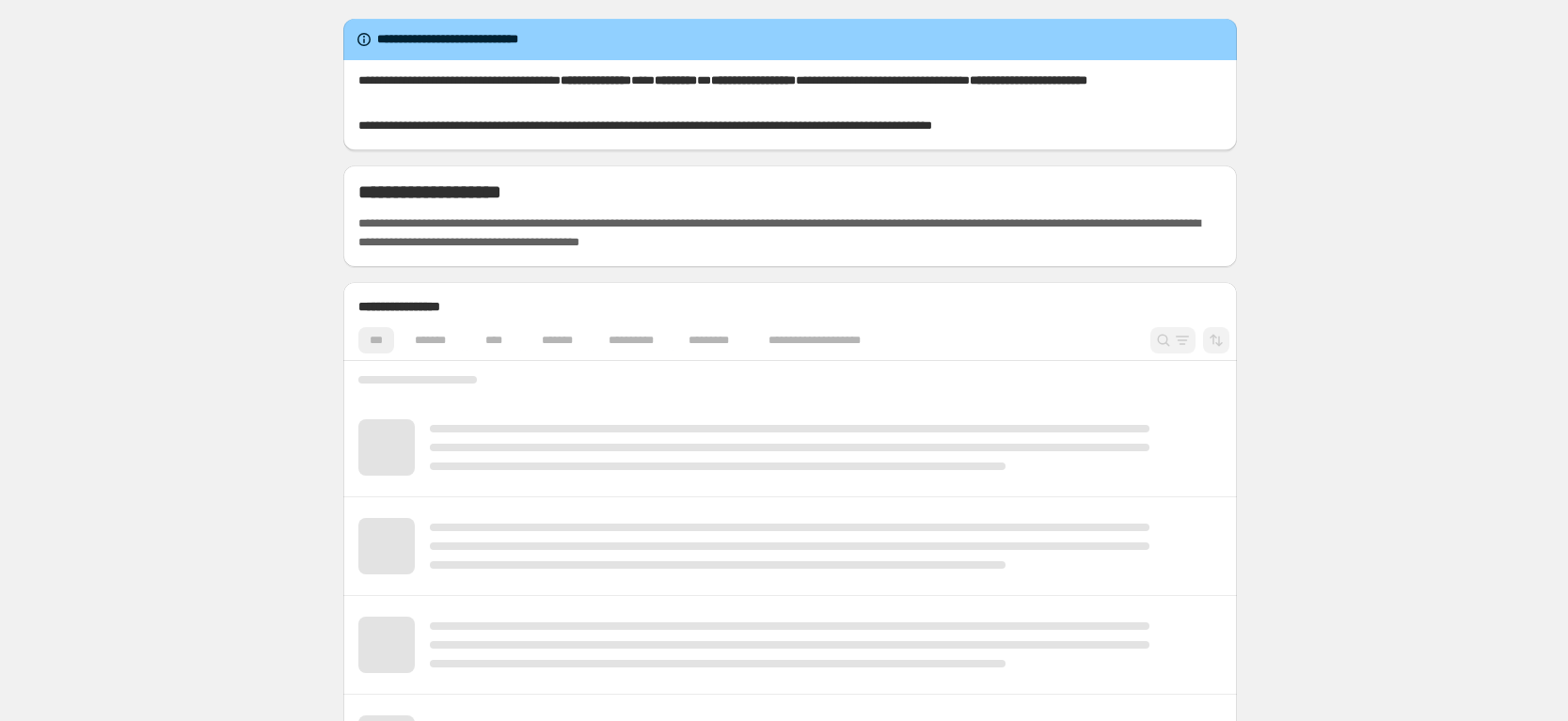 scroll, scrollTop: 0, scrollLeft: 0, axis: both 